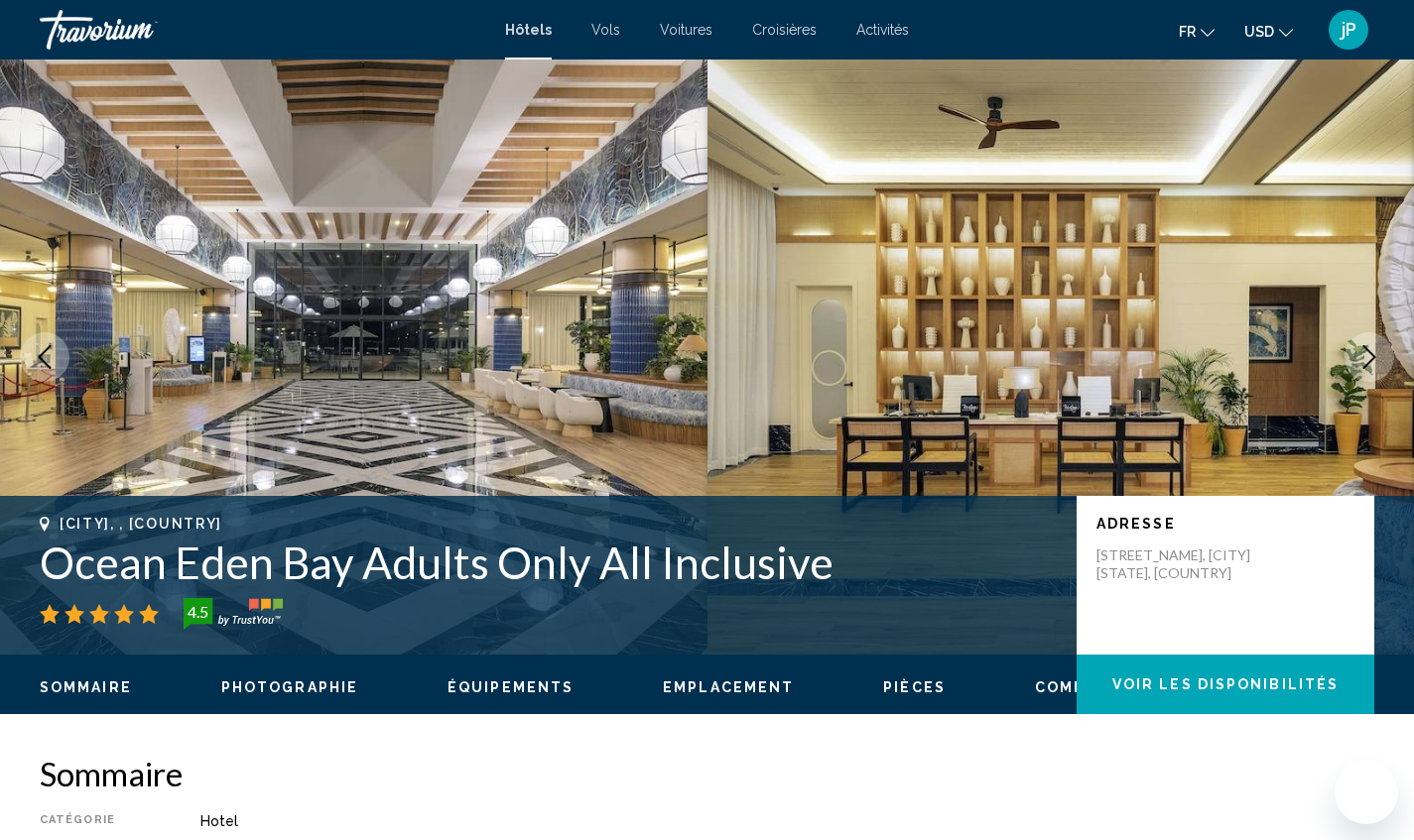 scroll, scrollTop: 319, scrollLeft: 0, axis: vertical 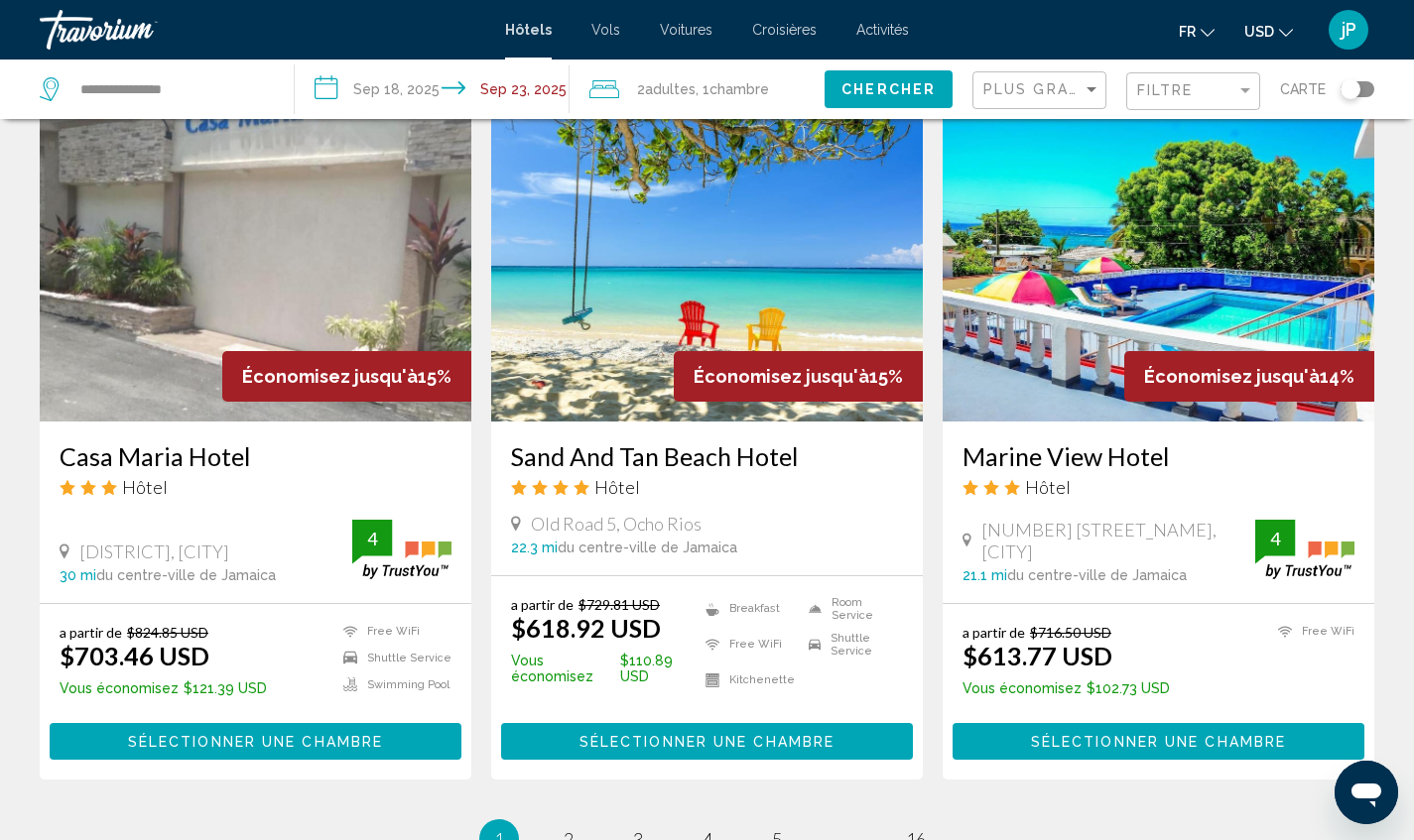 click at bounding box center [707, 263] 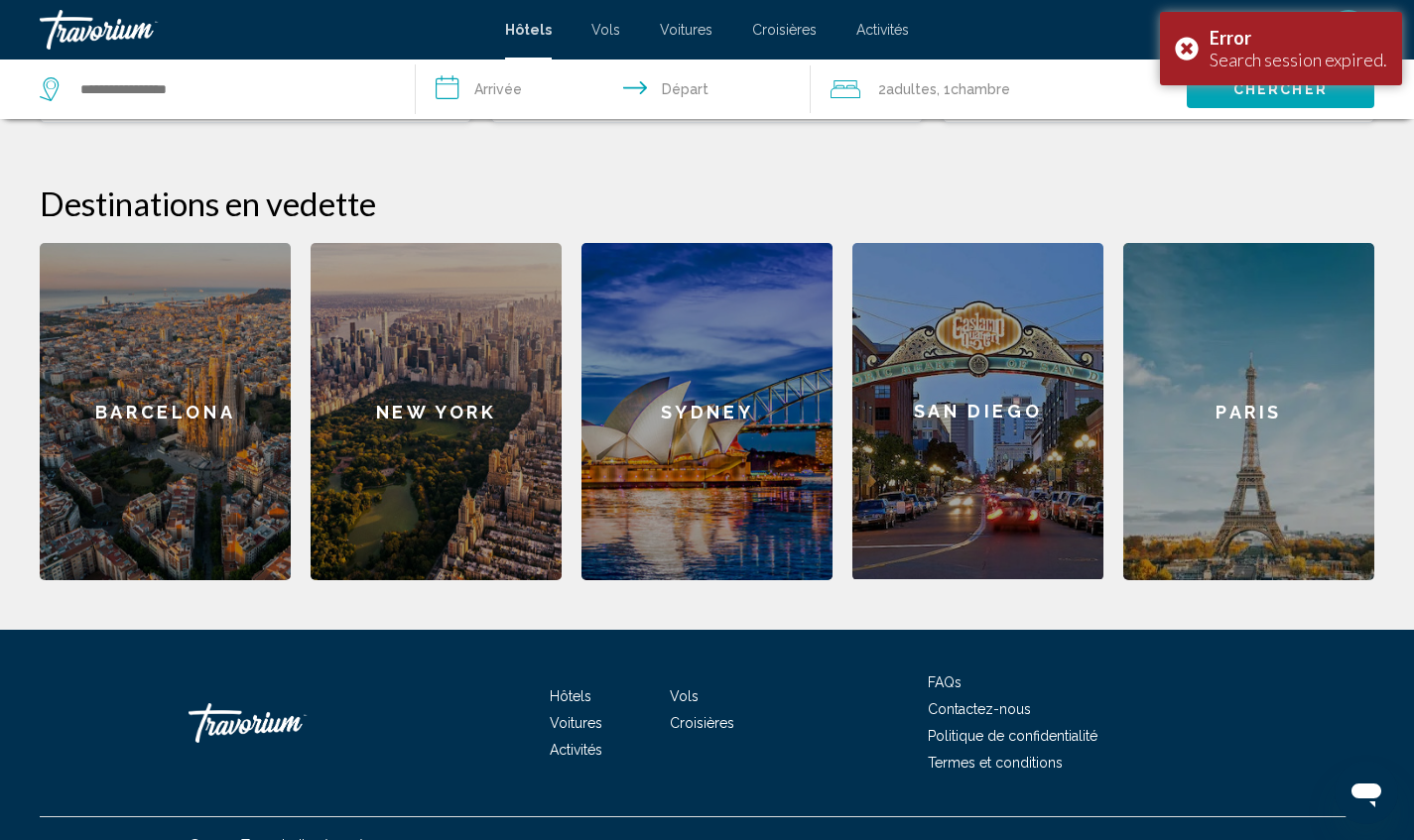 scroll, scrollTop: 731, scrollLeft: 0, axis: vertical 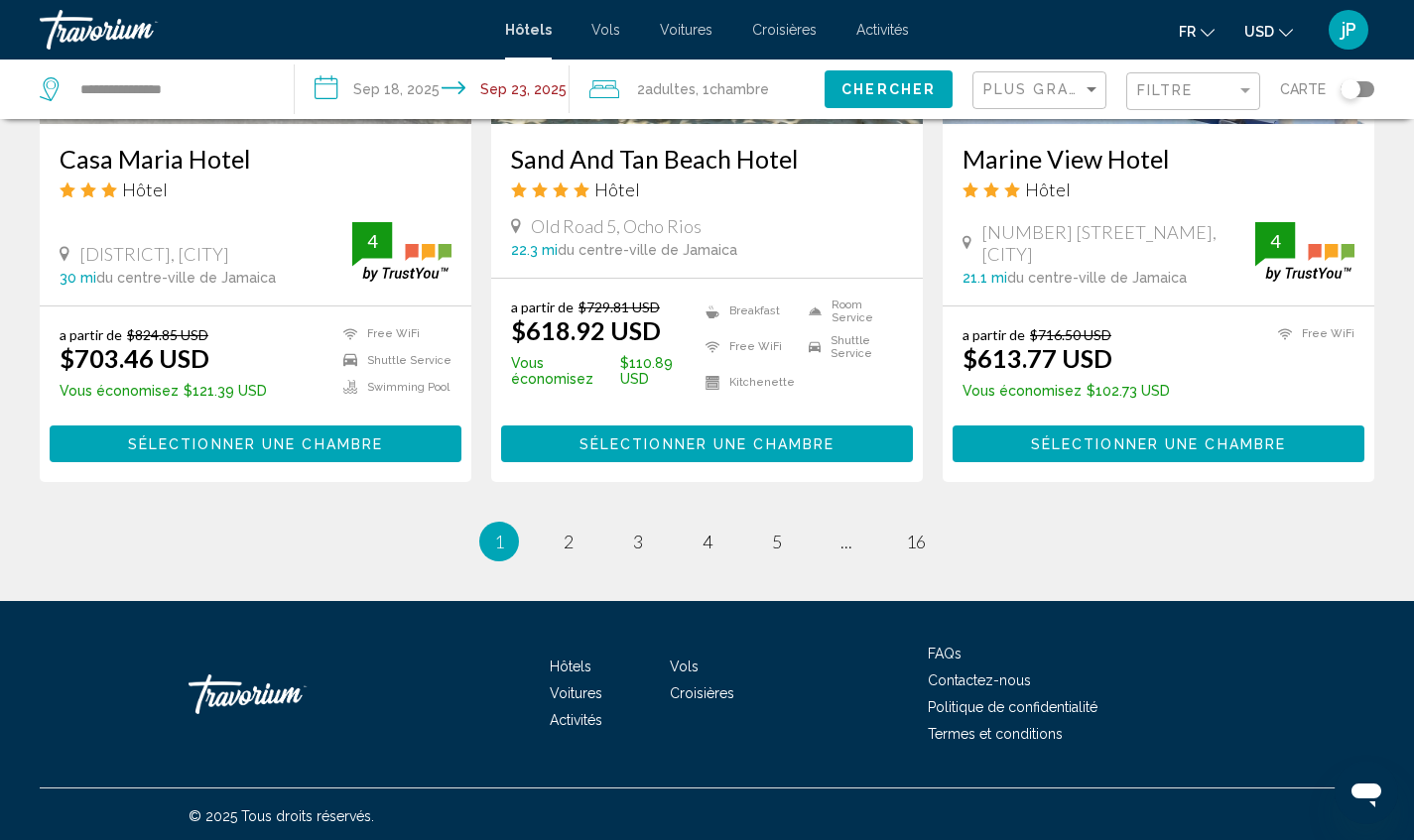 click on "a partir de $716.50 USD $613.77 USD  Vous économisez  $102.73 USD
Free WiFi  4 Sélectionner une chambre" at bounding box center [1158, 394] 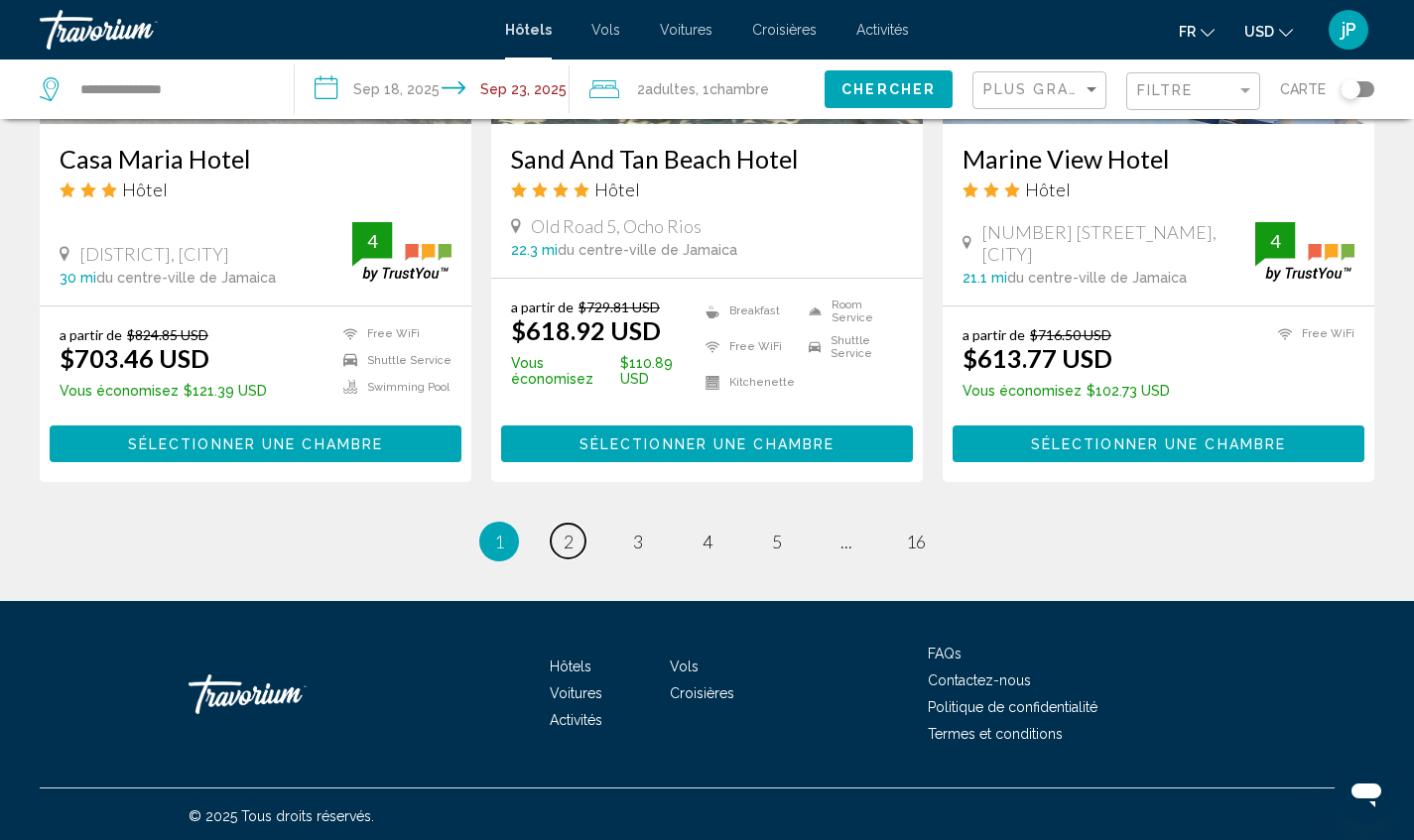 click on "2" at bounding box center (569, 541) 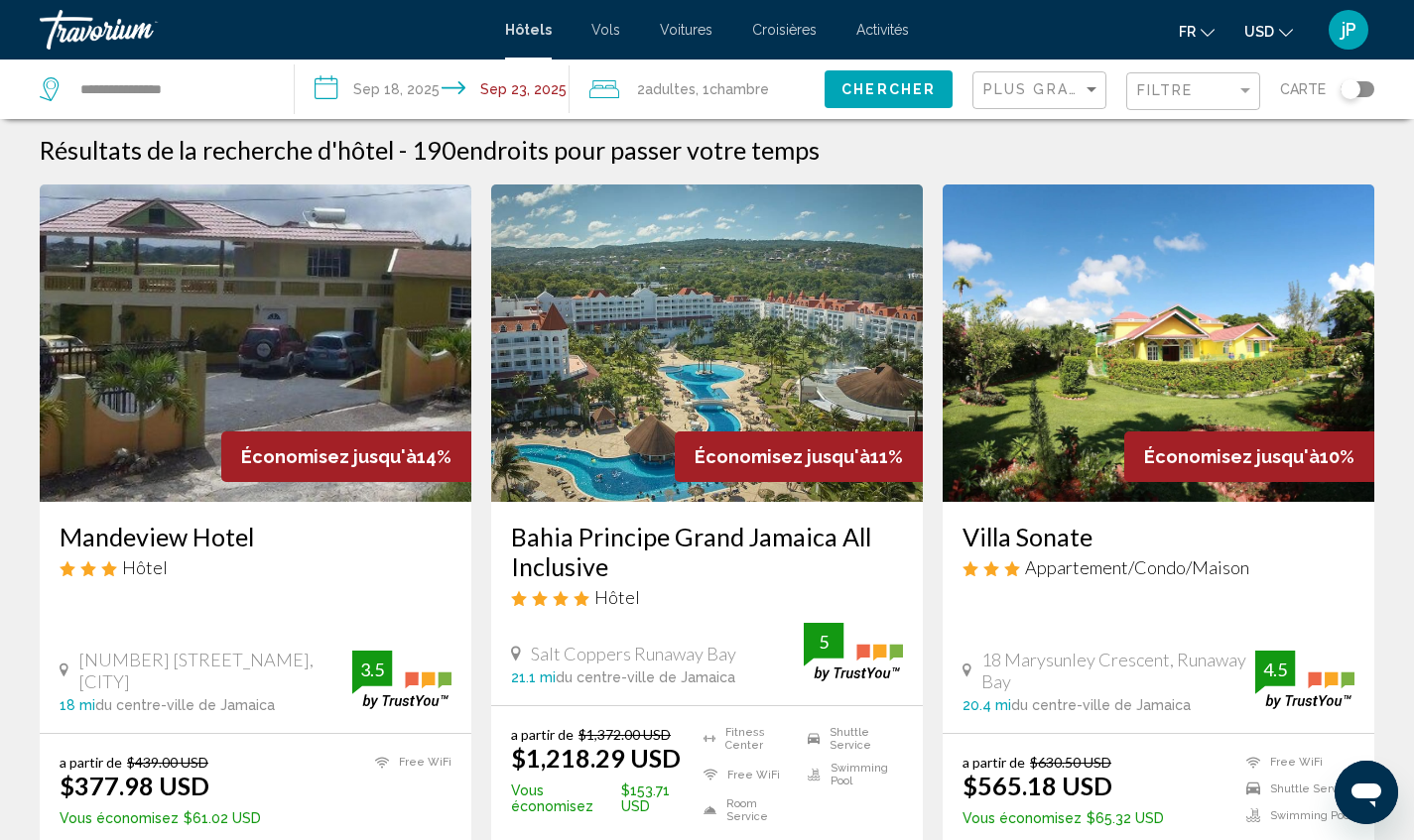 scroll, scrollTop: 0, scrollLeft: 0, axis: both 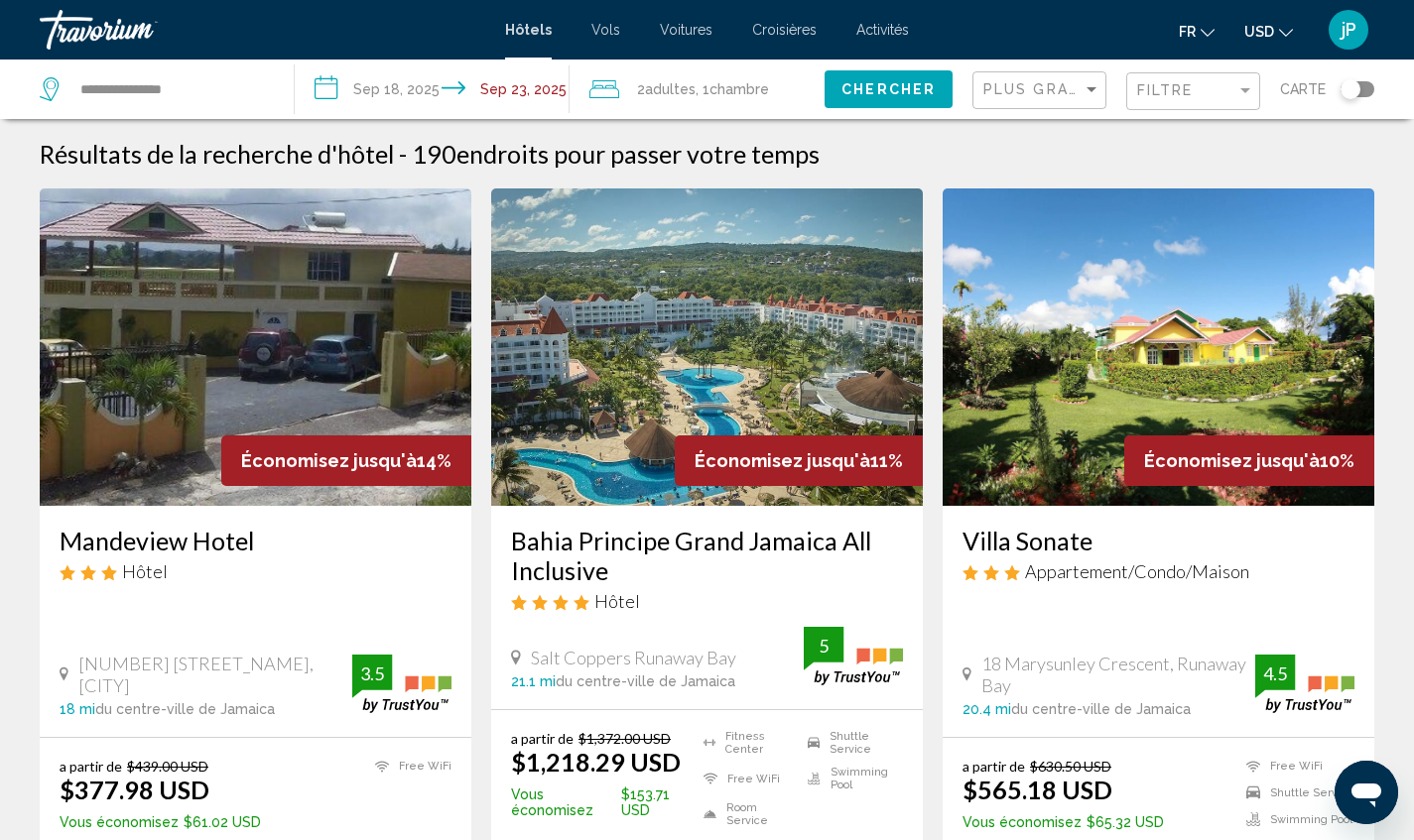 click at bounding box center [707, 347] 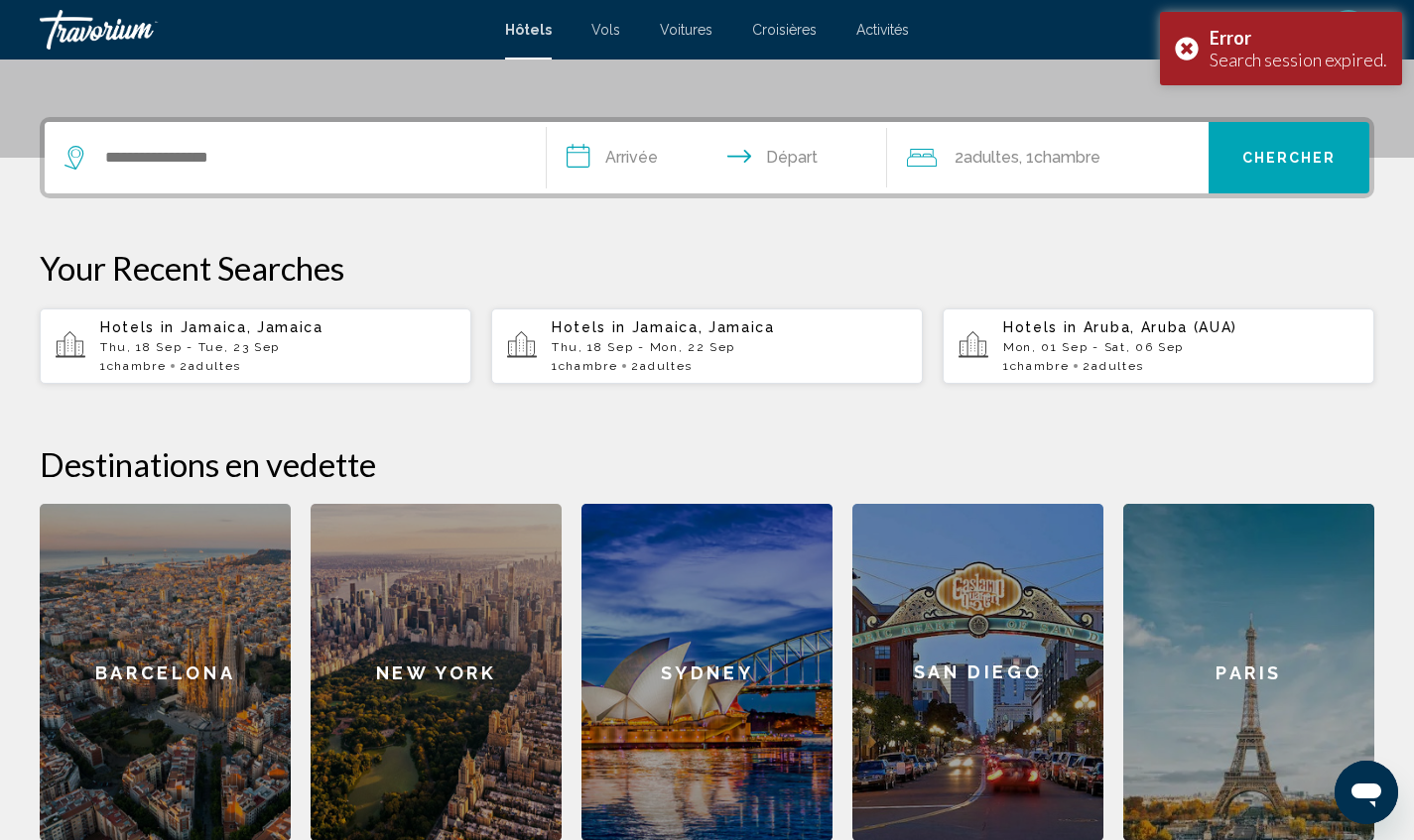 scroll, scrollTop: 0, scrollLeft: 0, axis: both 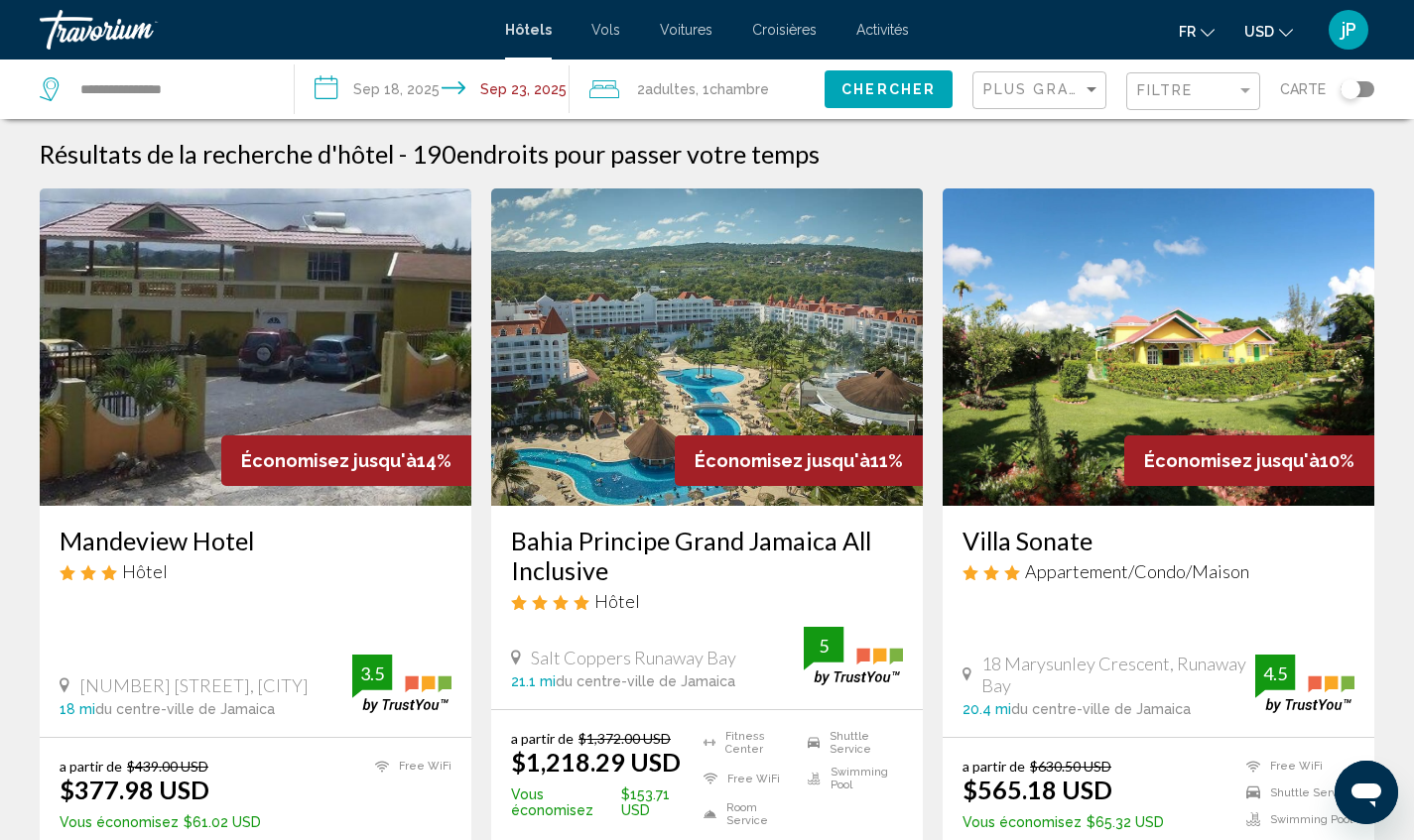 click at bounding box center [707, 347] 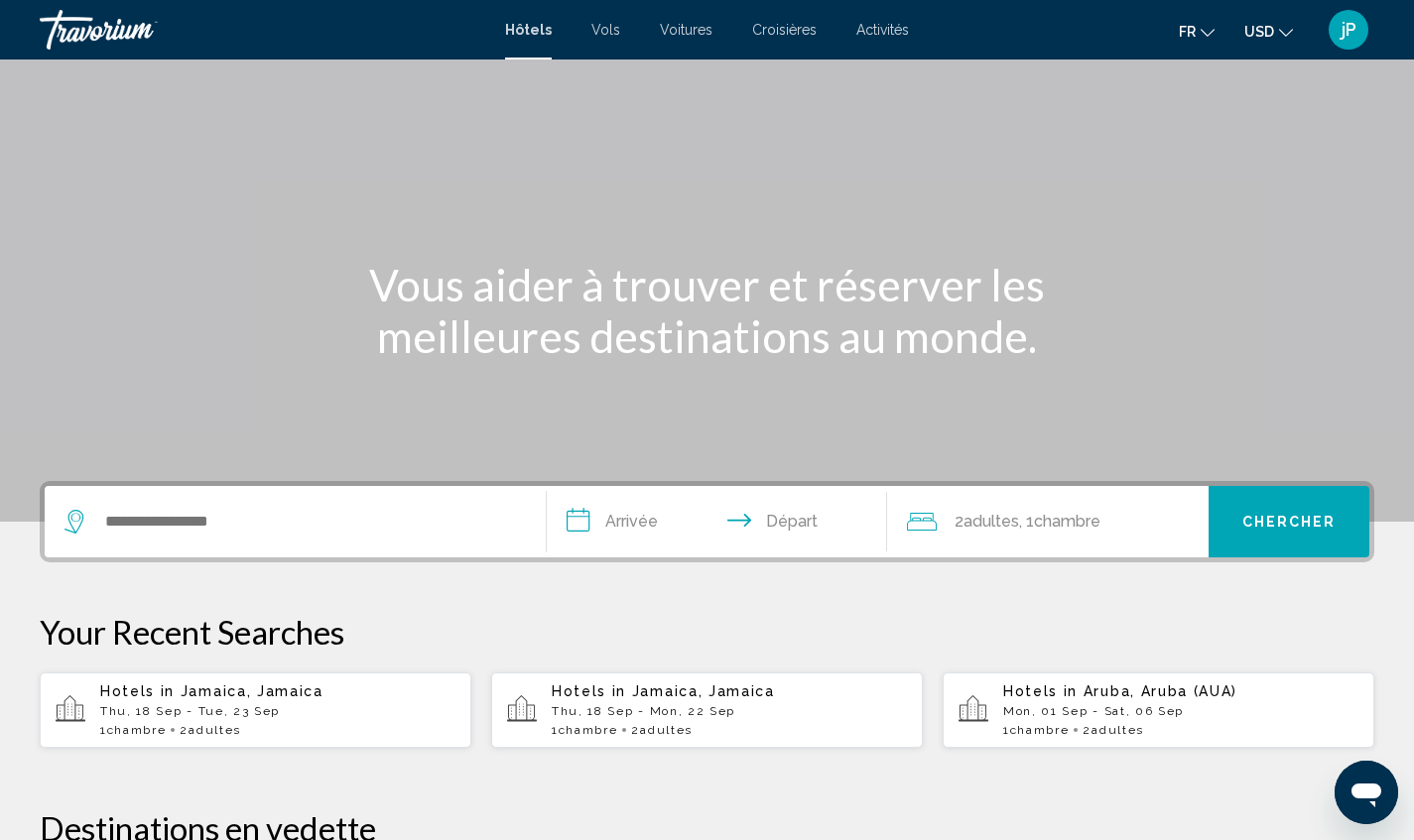 scroll, scrollTop: 72, scrollLeft: 0, axis: vertical 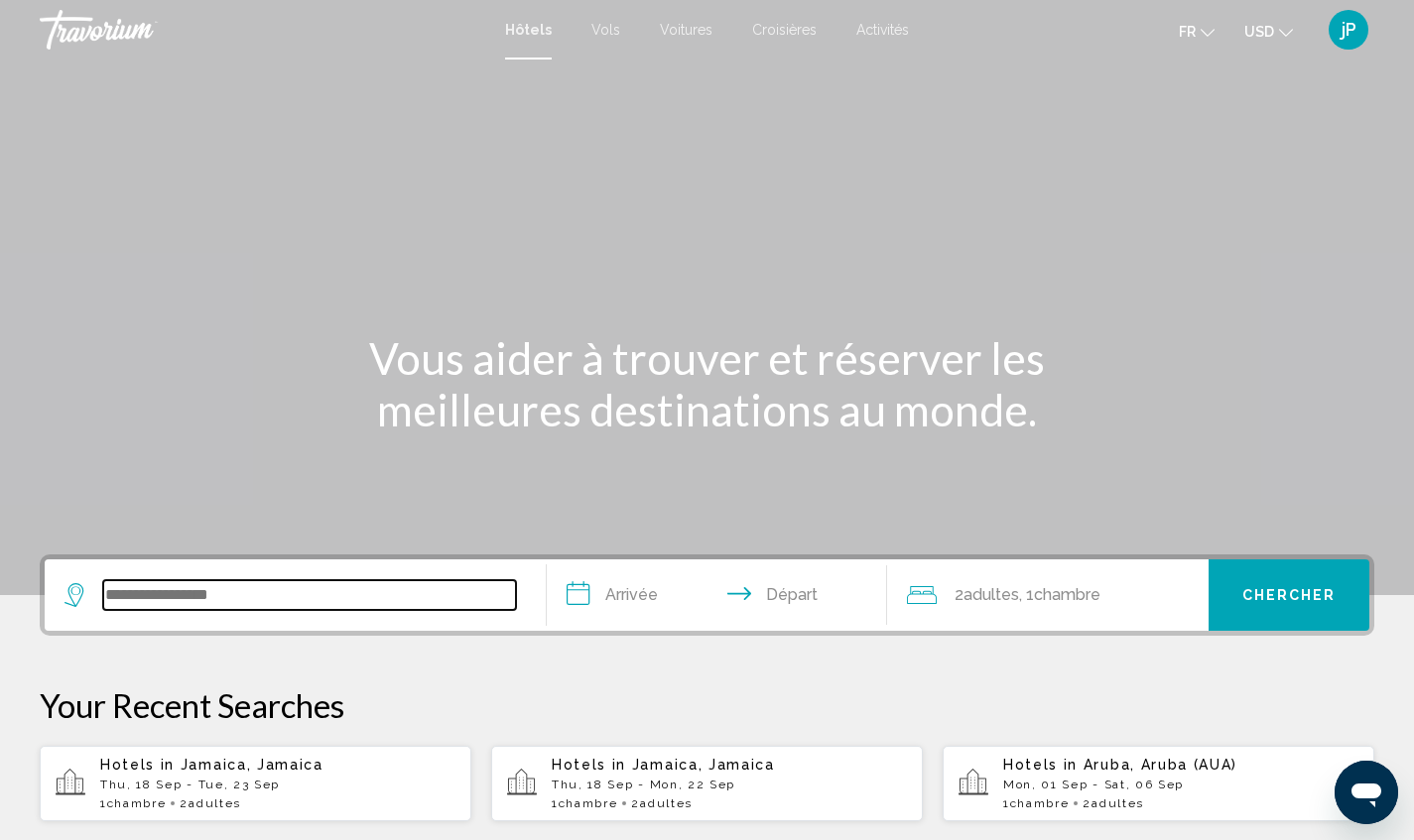 click at bounding box center (310, 595) 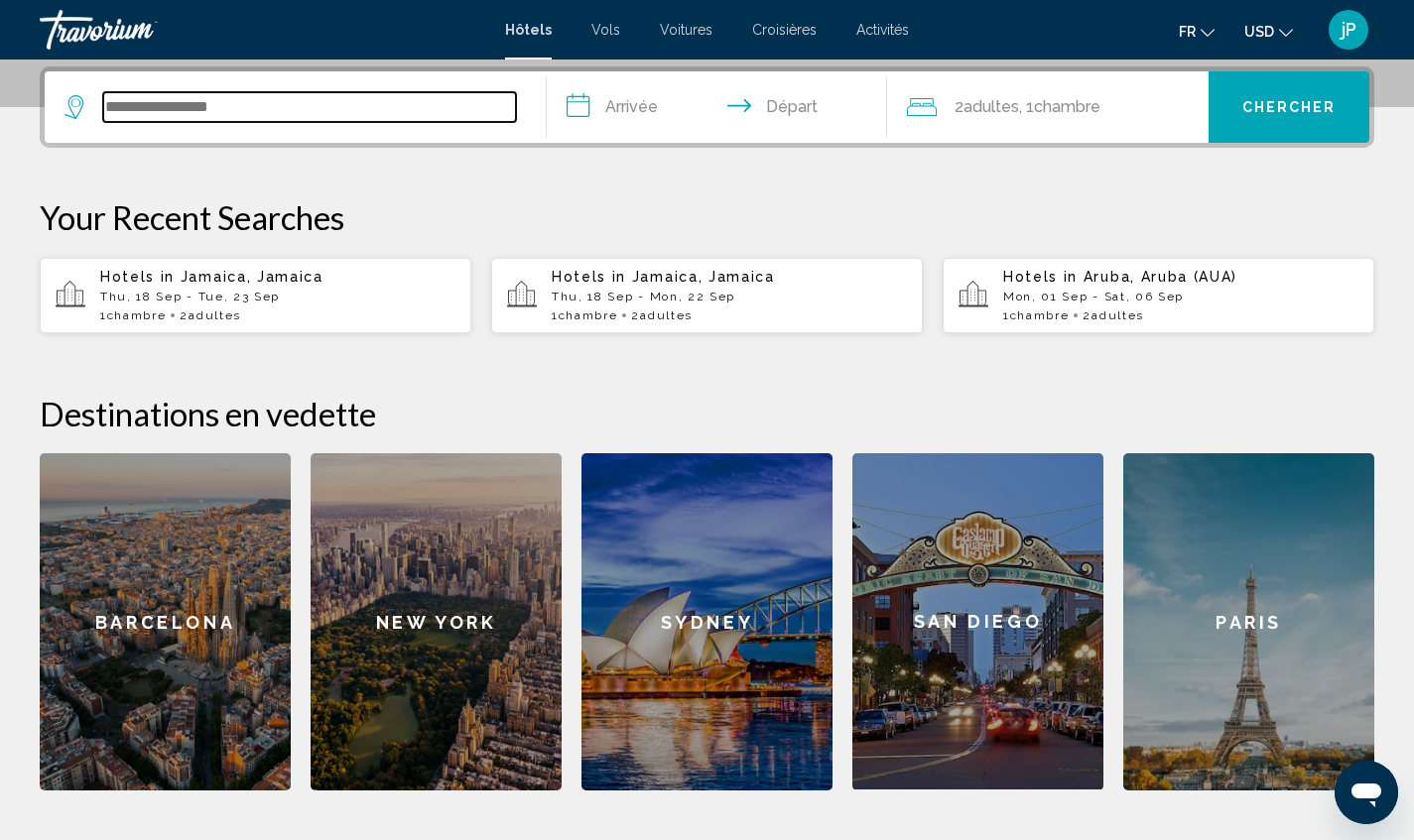 scroll, scrollTop: 490, scrollLeft: 0, axis: vertical 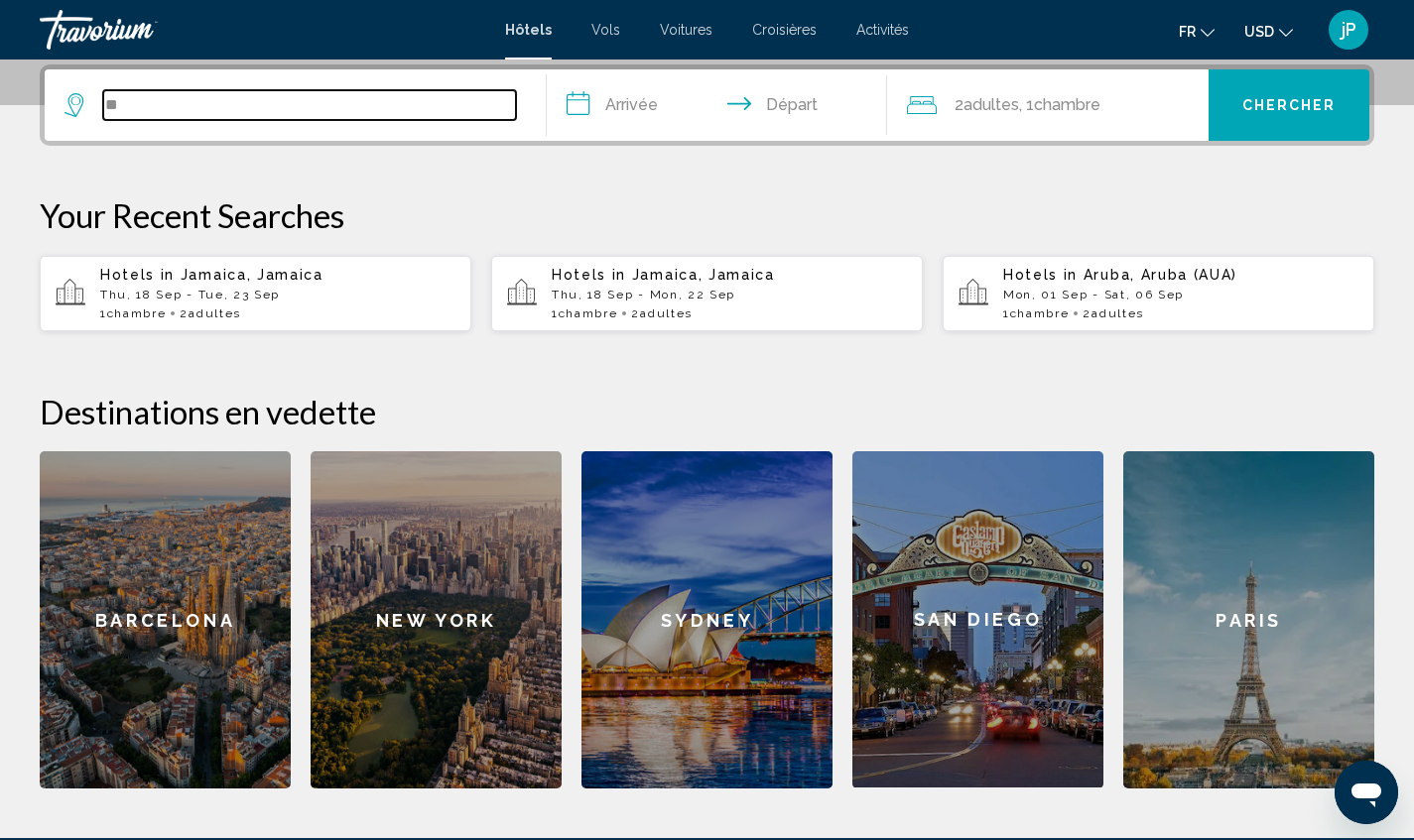 type on "*" 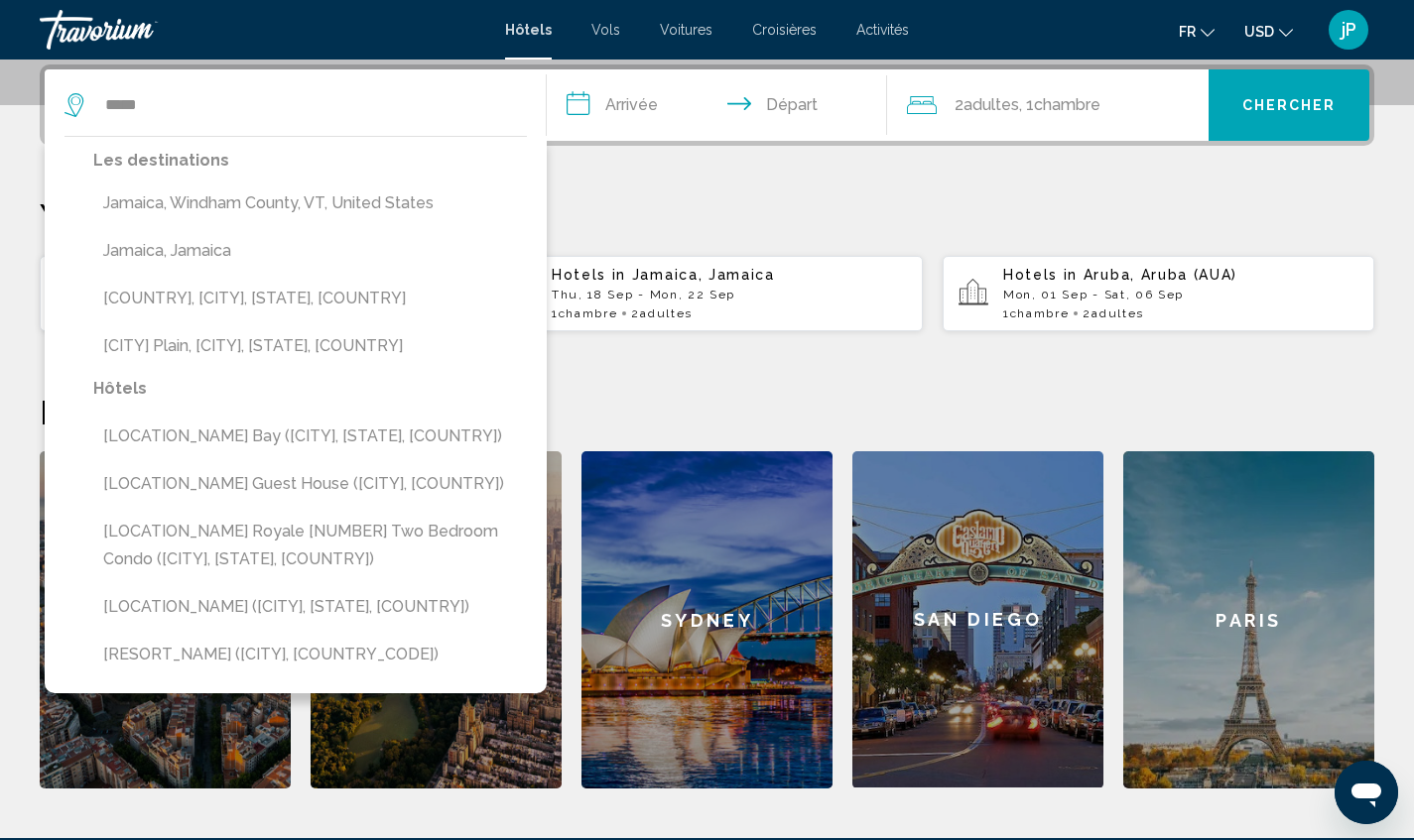 click on "Jamaica, Jamaica" at bounding box center [310, 251] 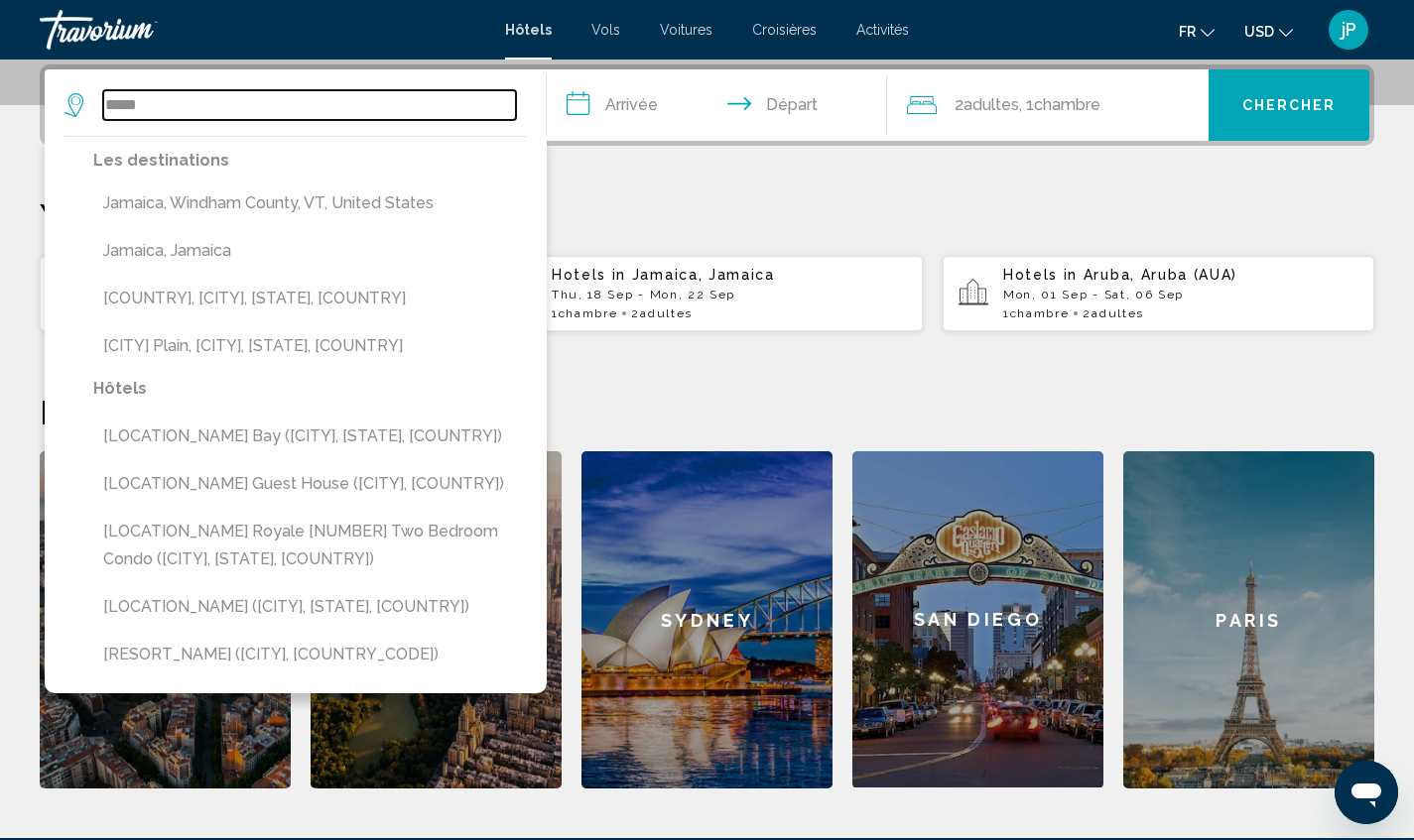 type on "**********" 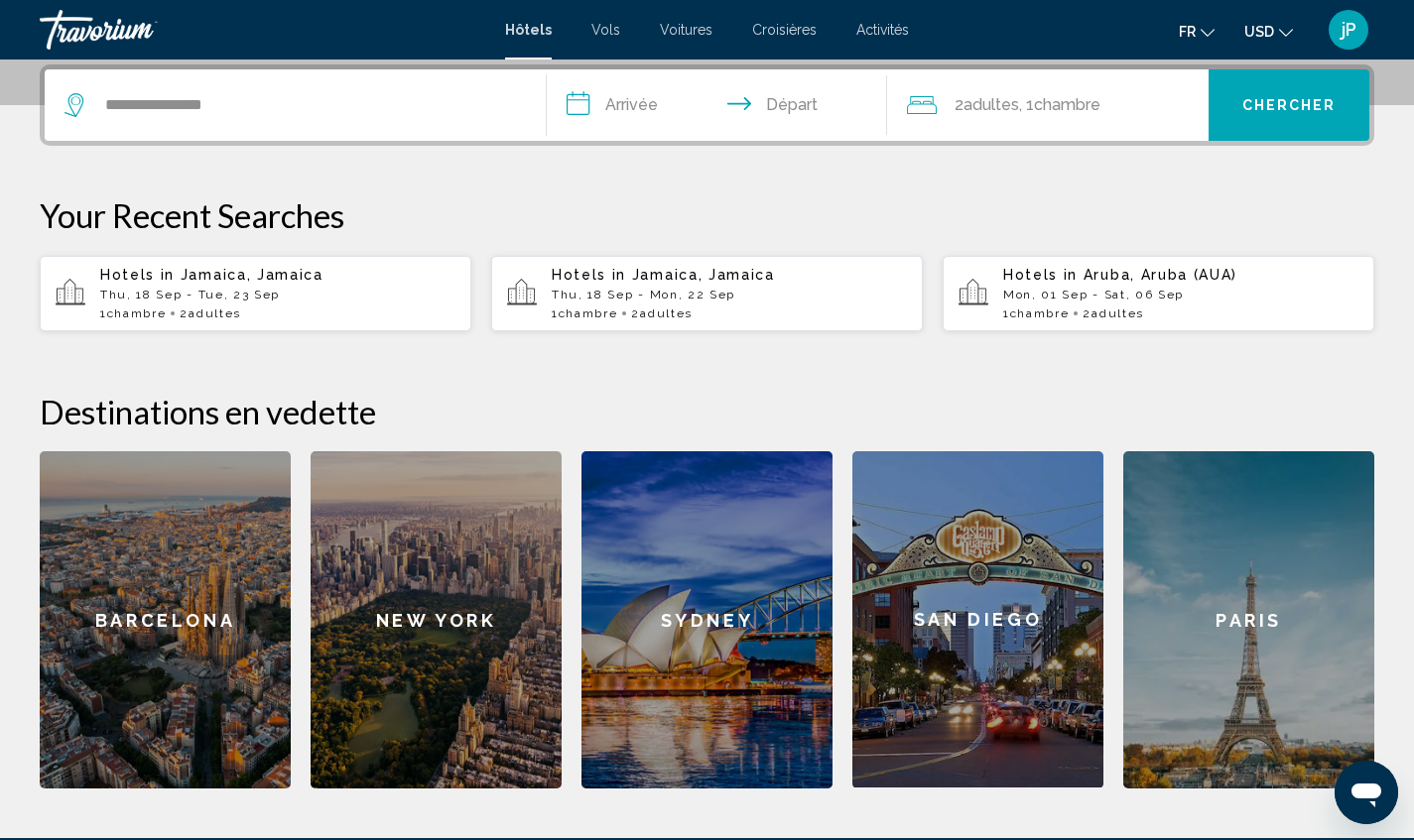 click on "**********" at bounding box center (721, 108) 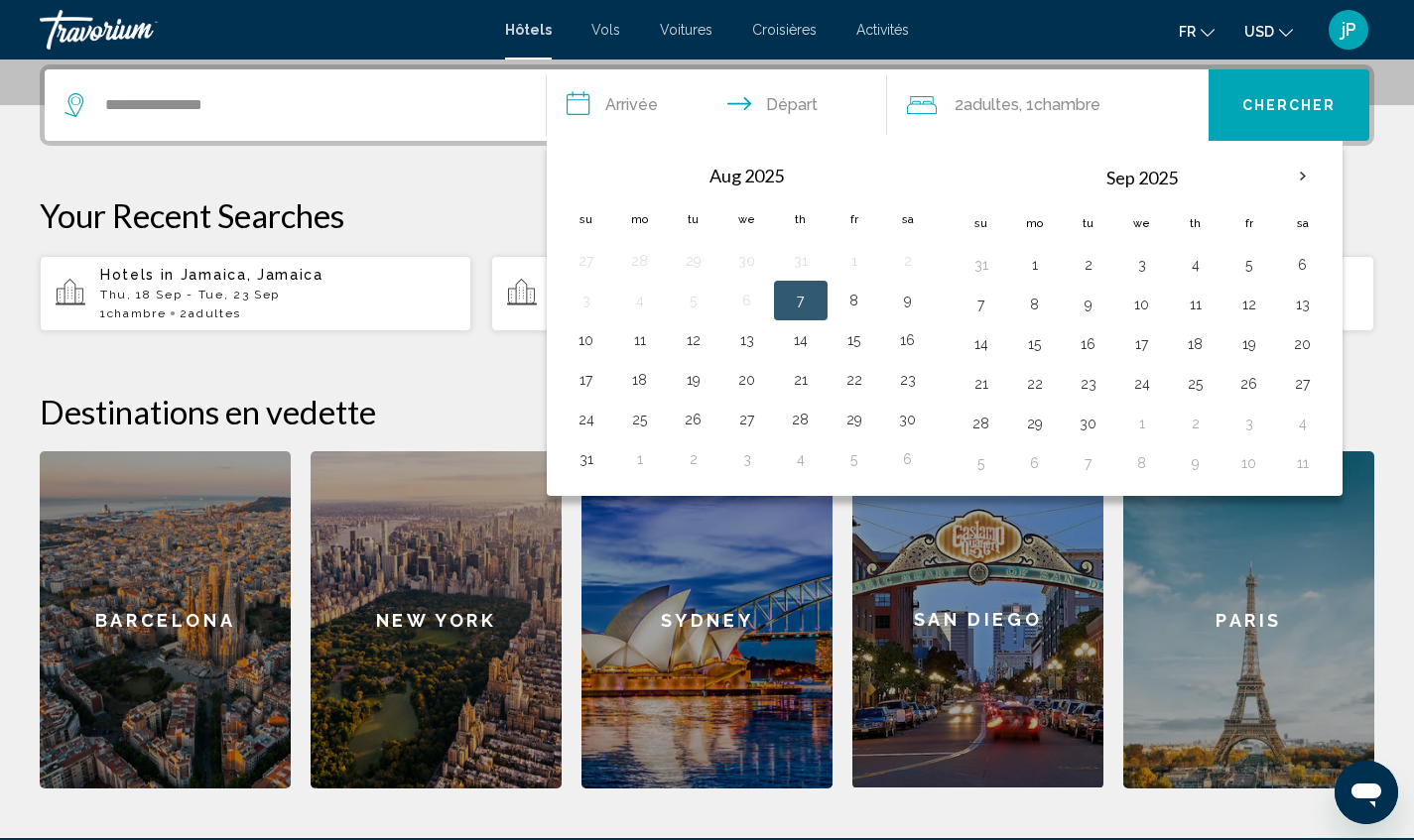 click on "18" at bounding box center (1196, 344) 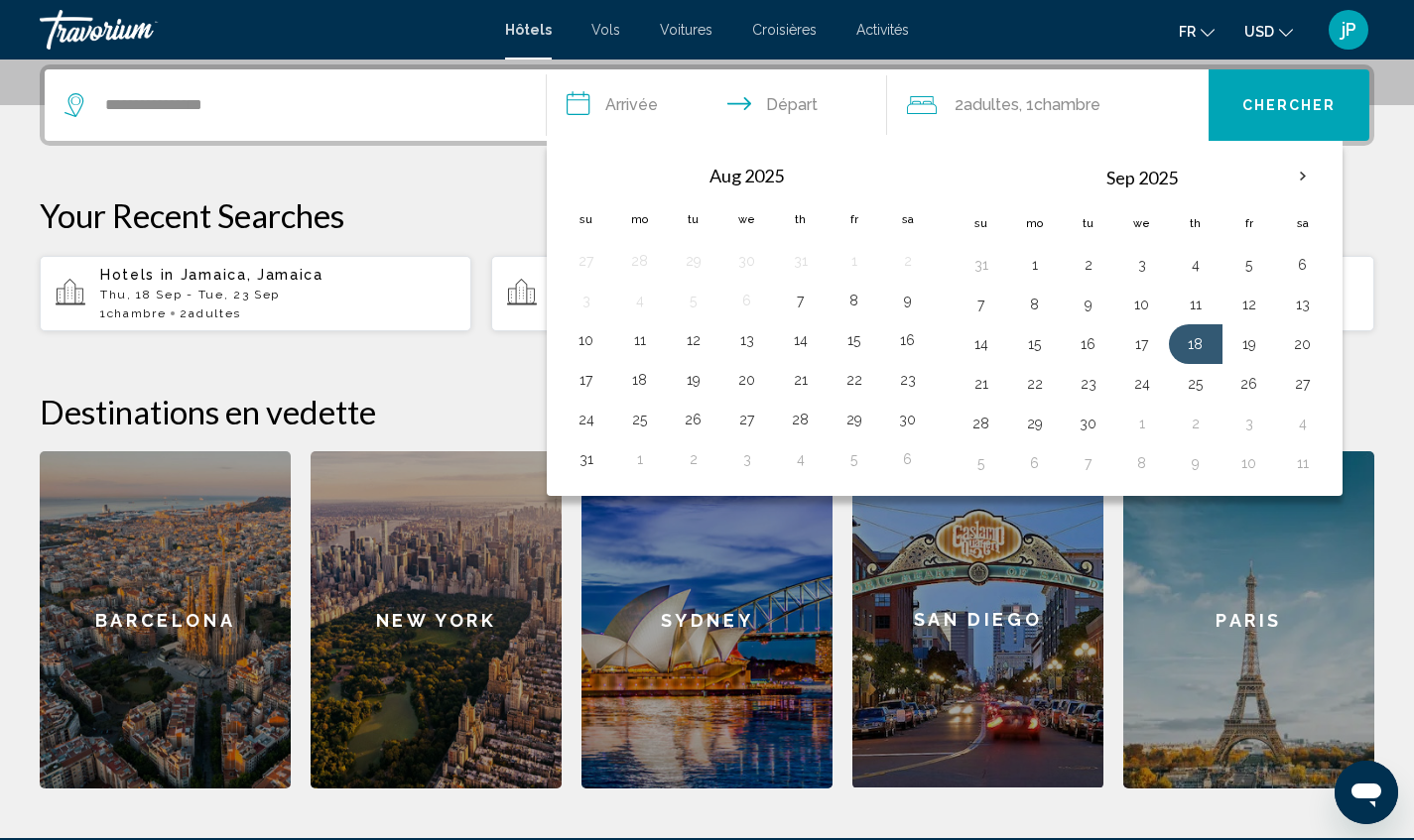 click on "23" at bounding box center [1089, 384] 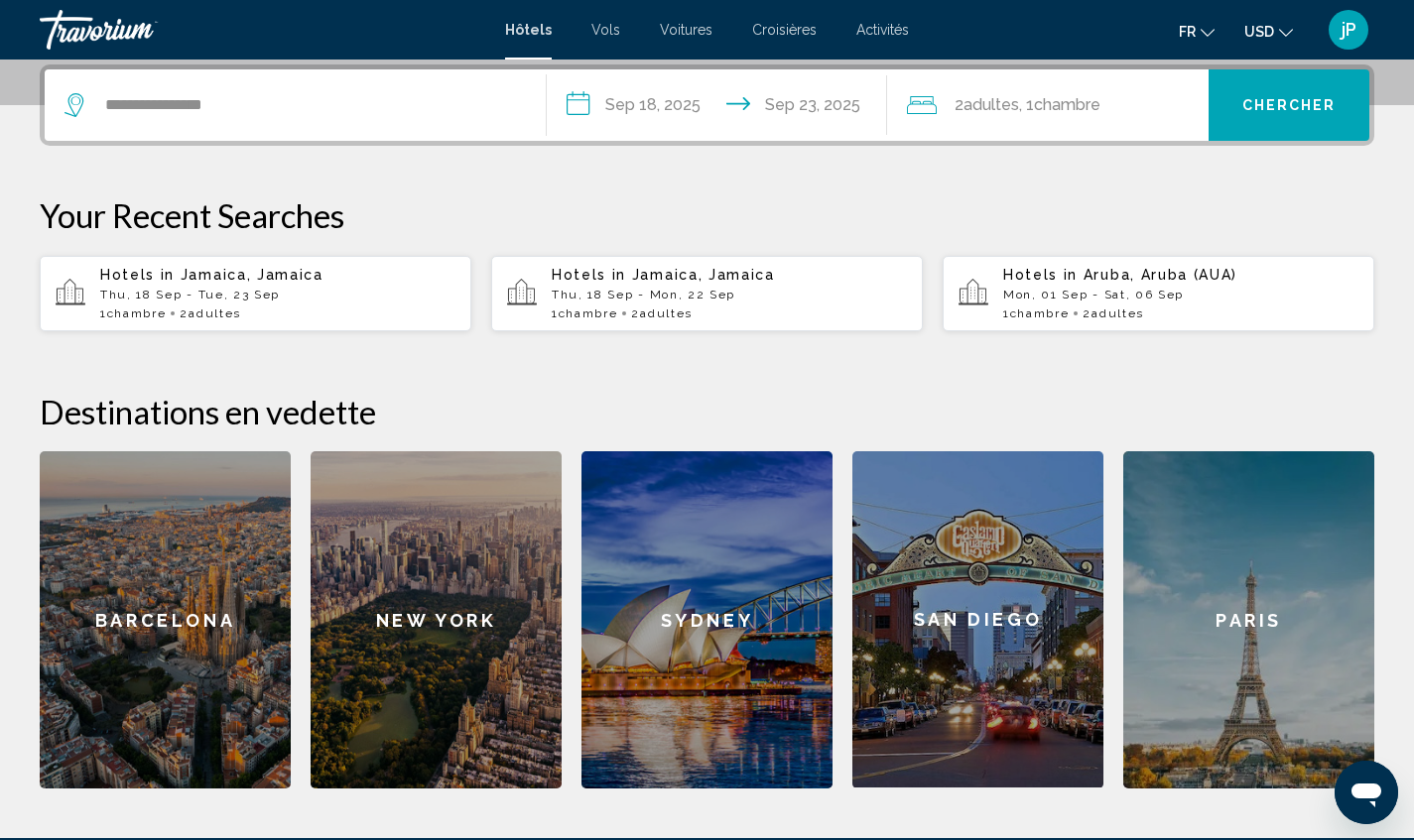 click on "Chercher" at bounding box center [1289, 105] 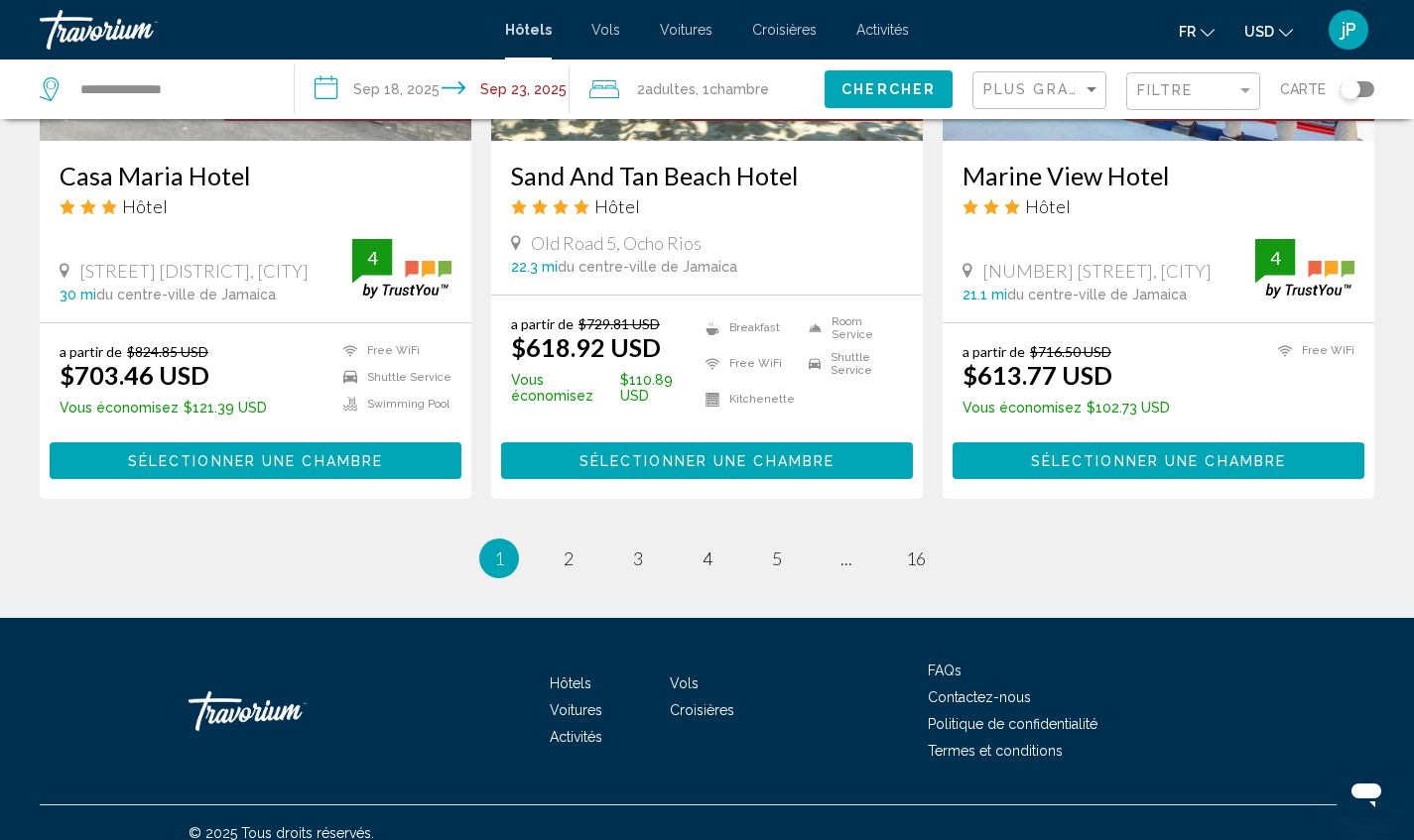 scroll, scrollTop: 2556, scrollLeft: 0, axis: vertical 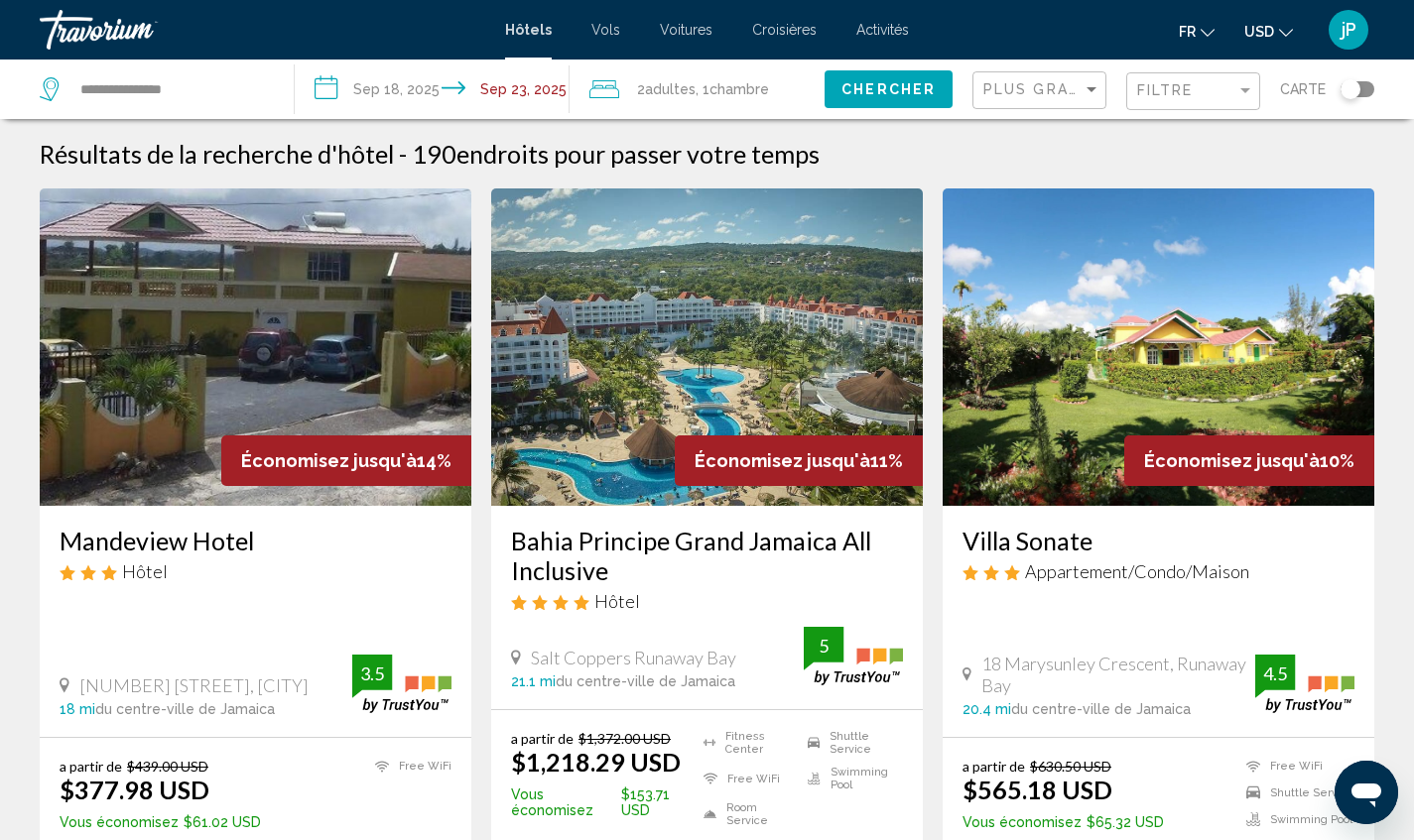 click at bounding box center (707, 347) 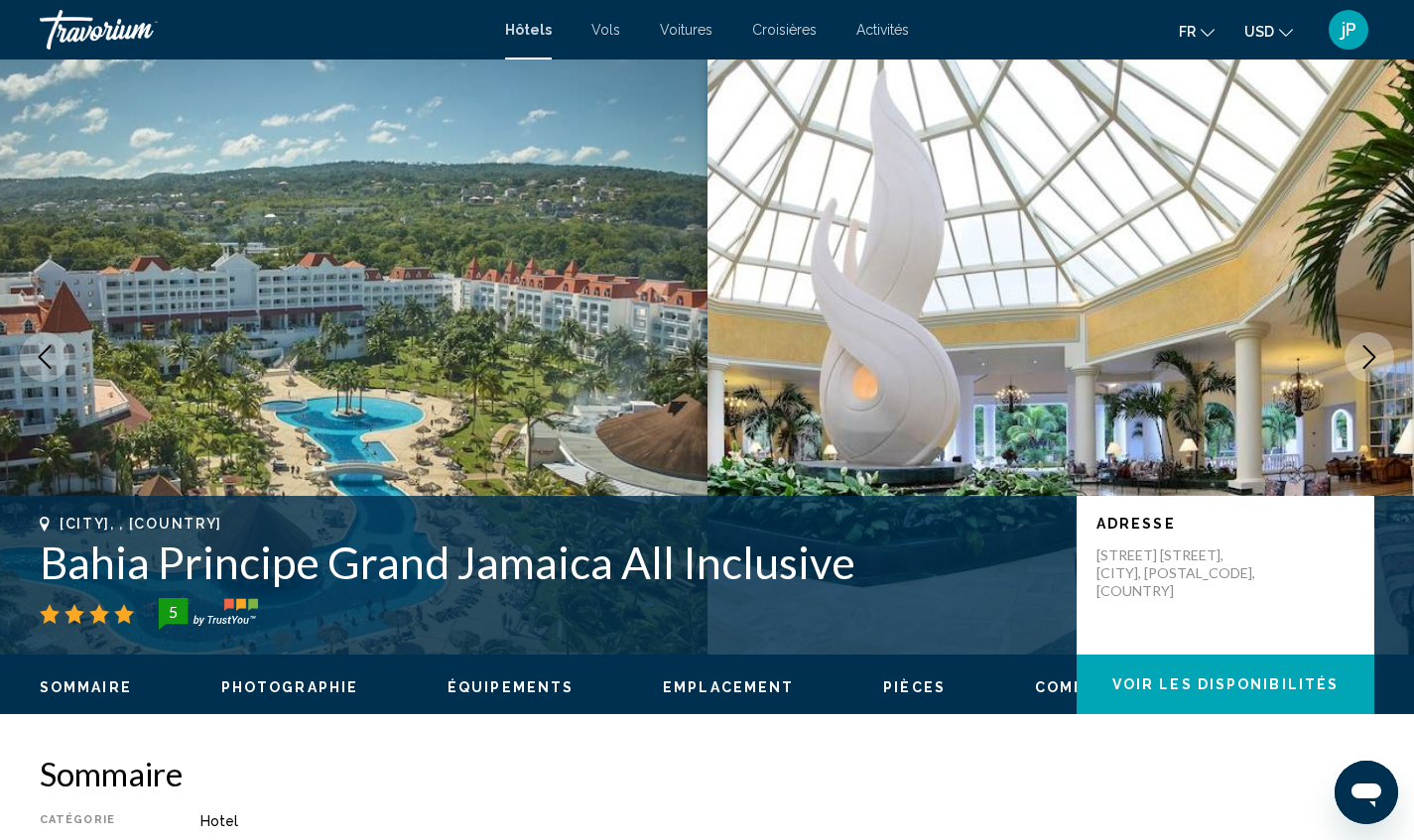 click at bounding box center [1369, 357] 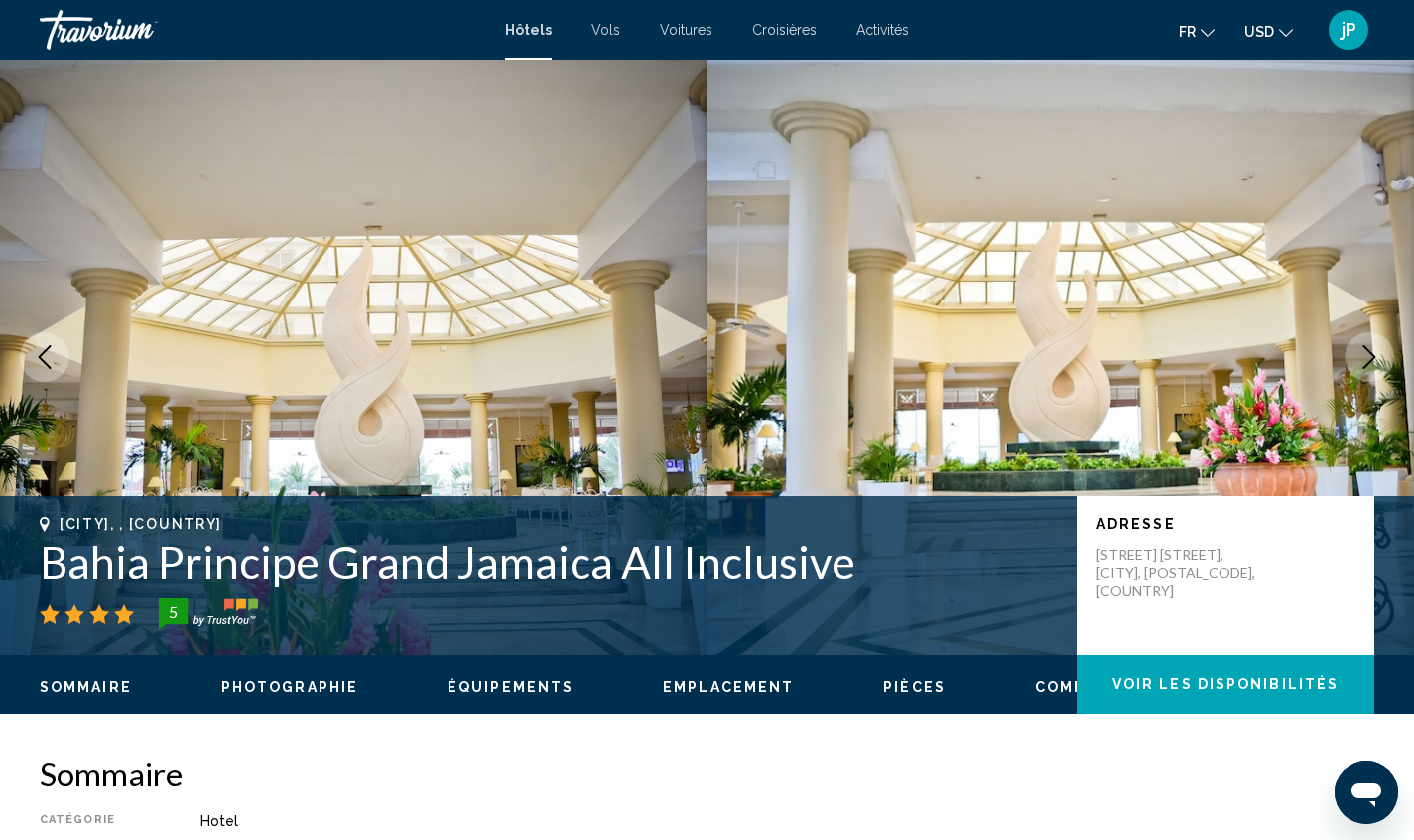 click at bounding box center [1369, 357] 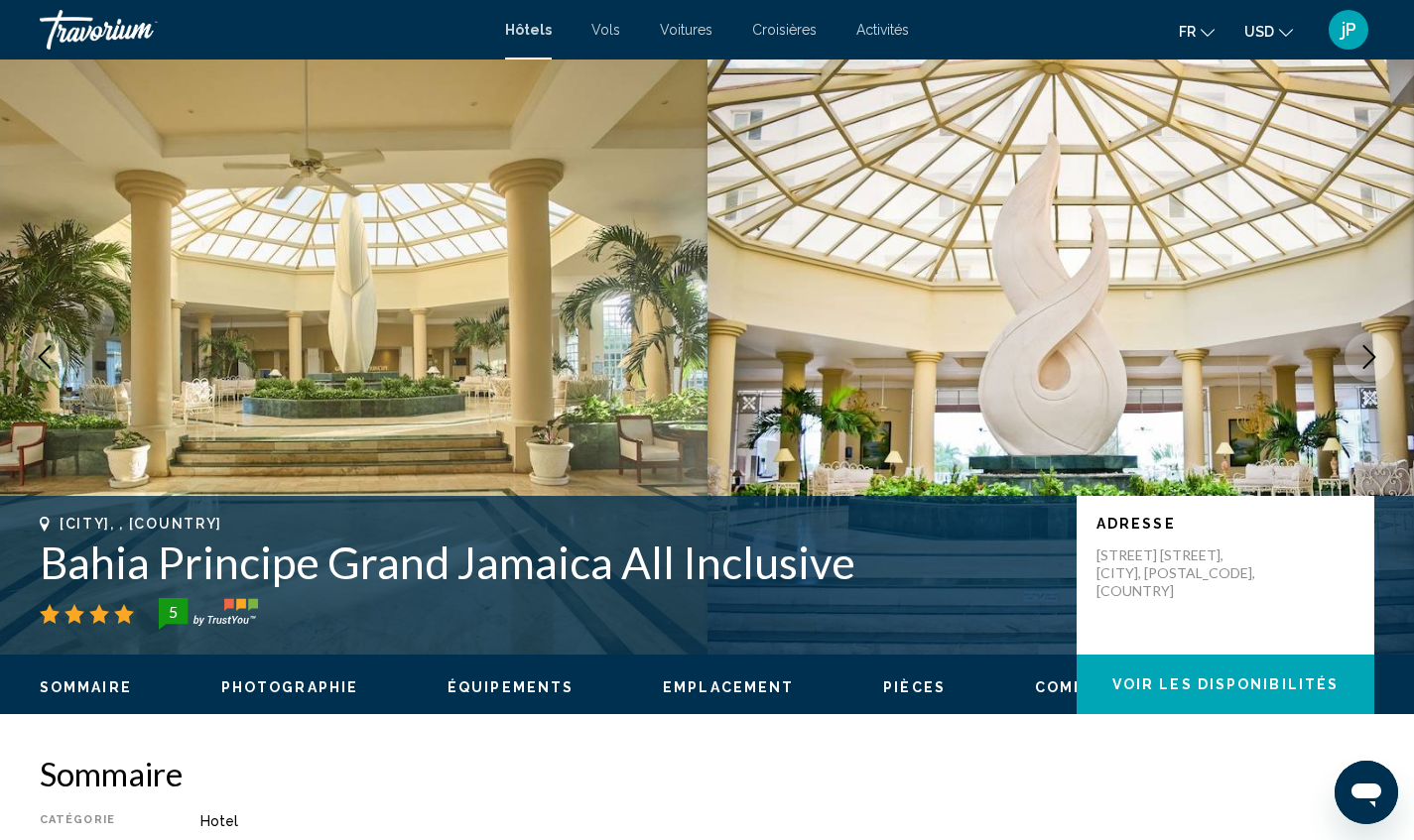 click at bounding box center (1369, 357) 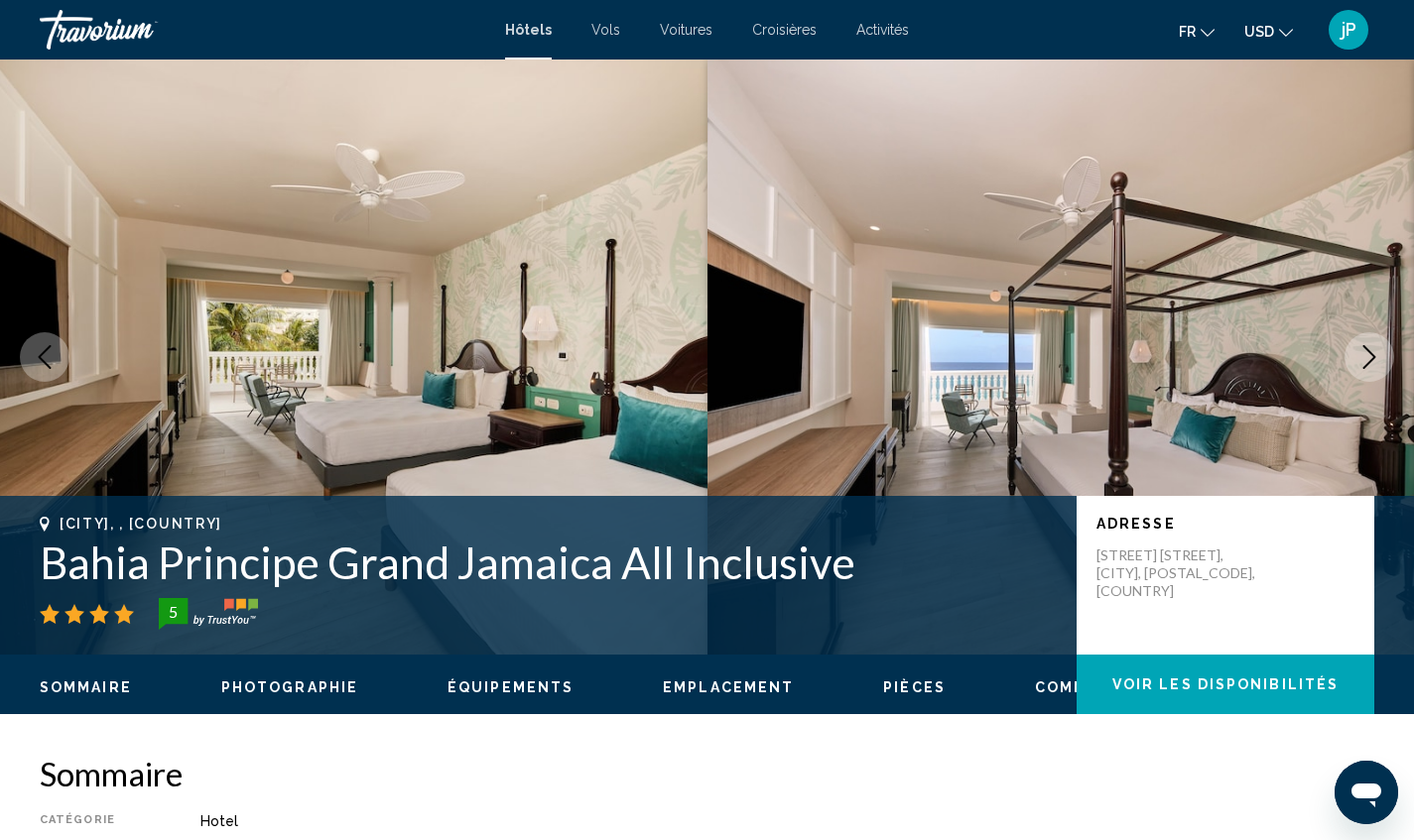 click at bounding box center (1369, 357) 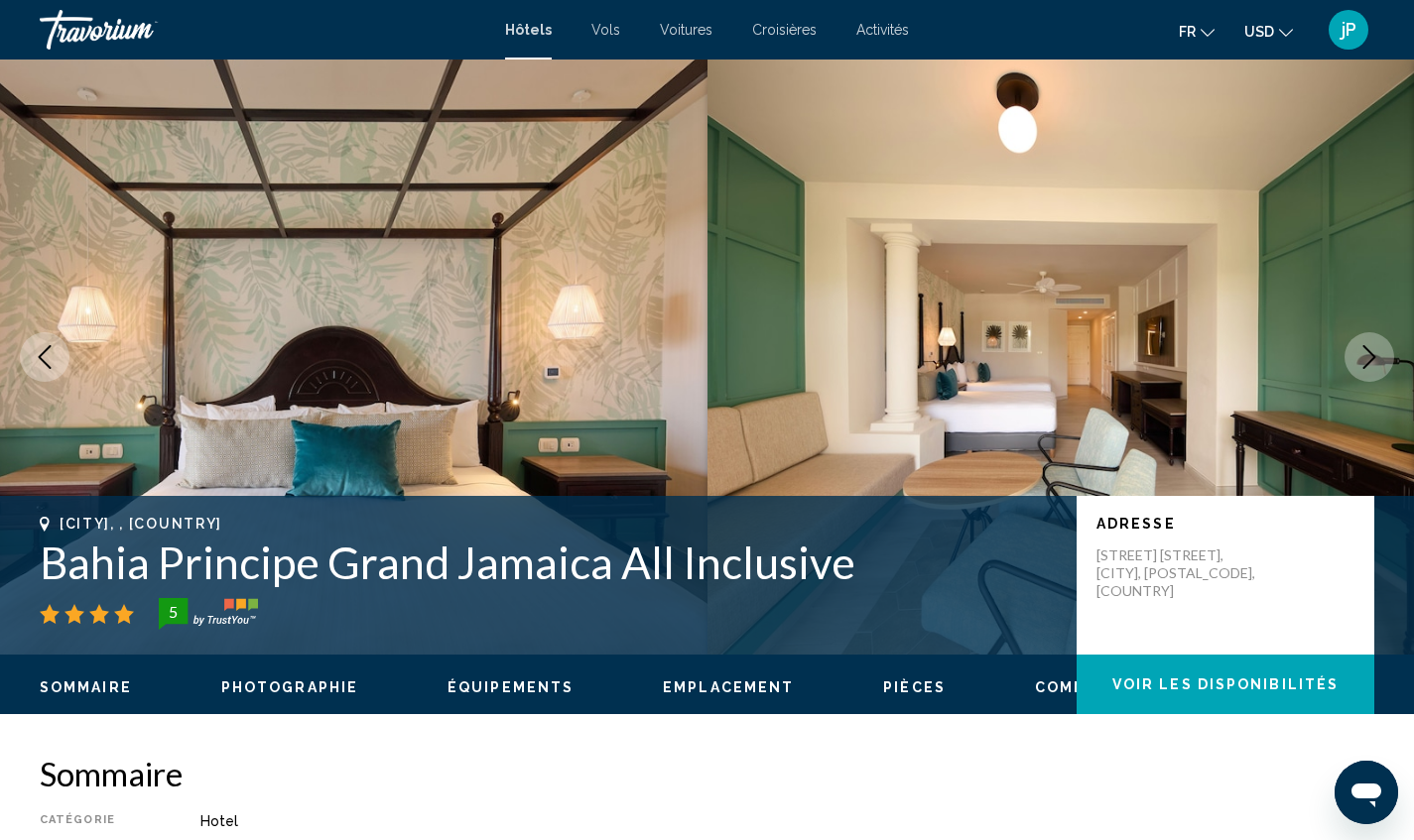 click at bounding box center (1369, 357) 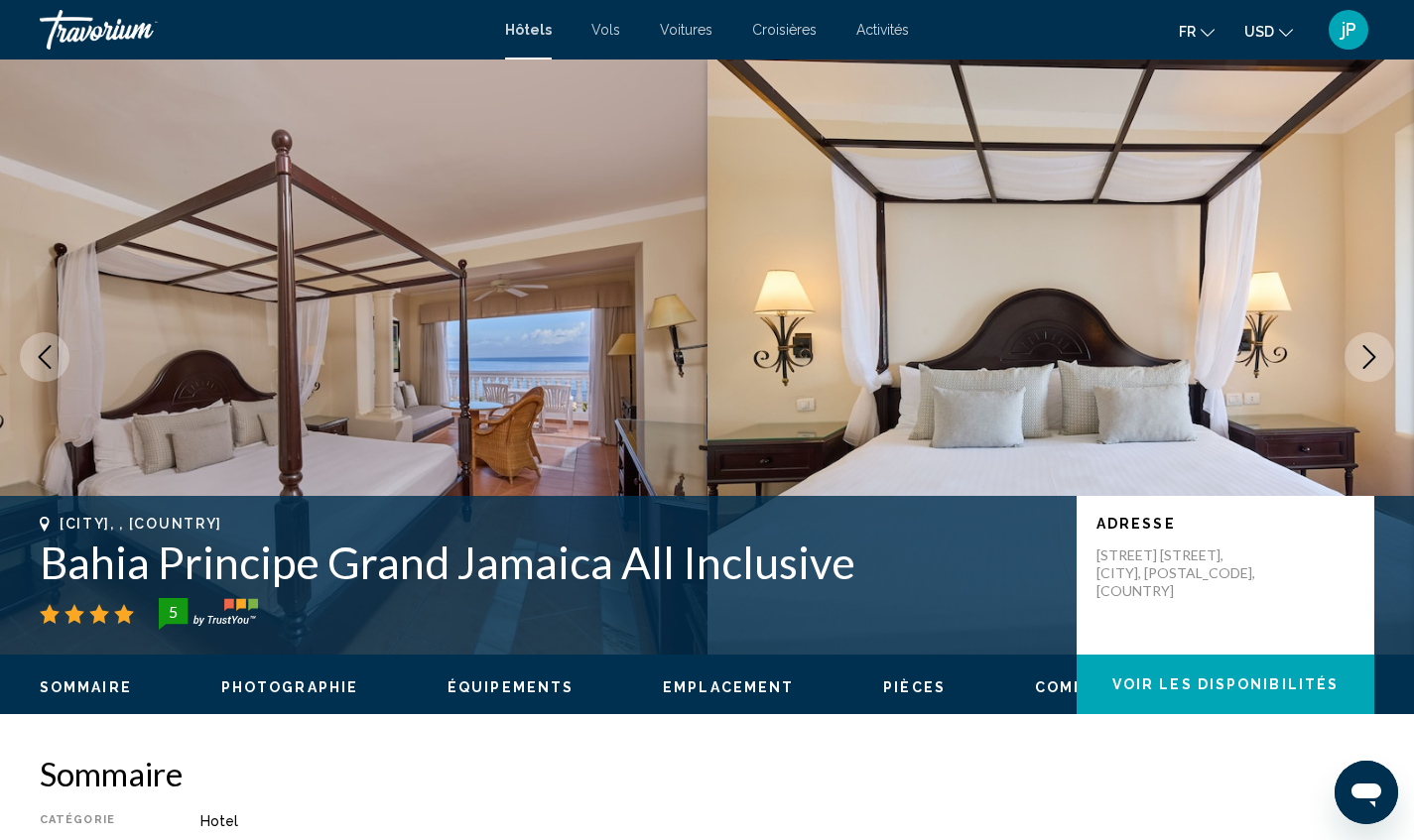 click at bounding box center [1369, 357] 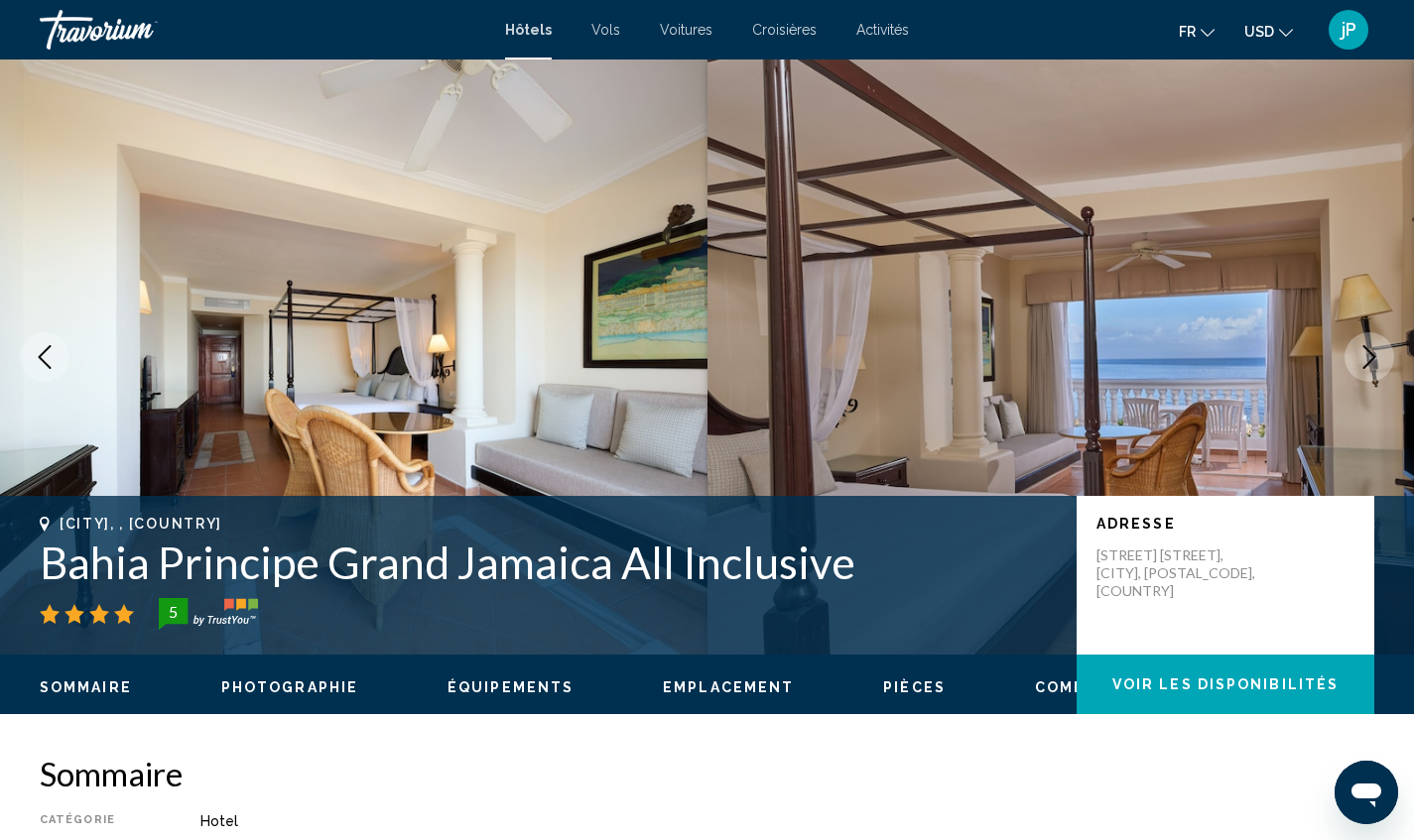 click at bounding box center (1369, 357) 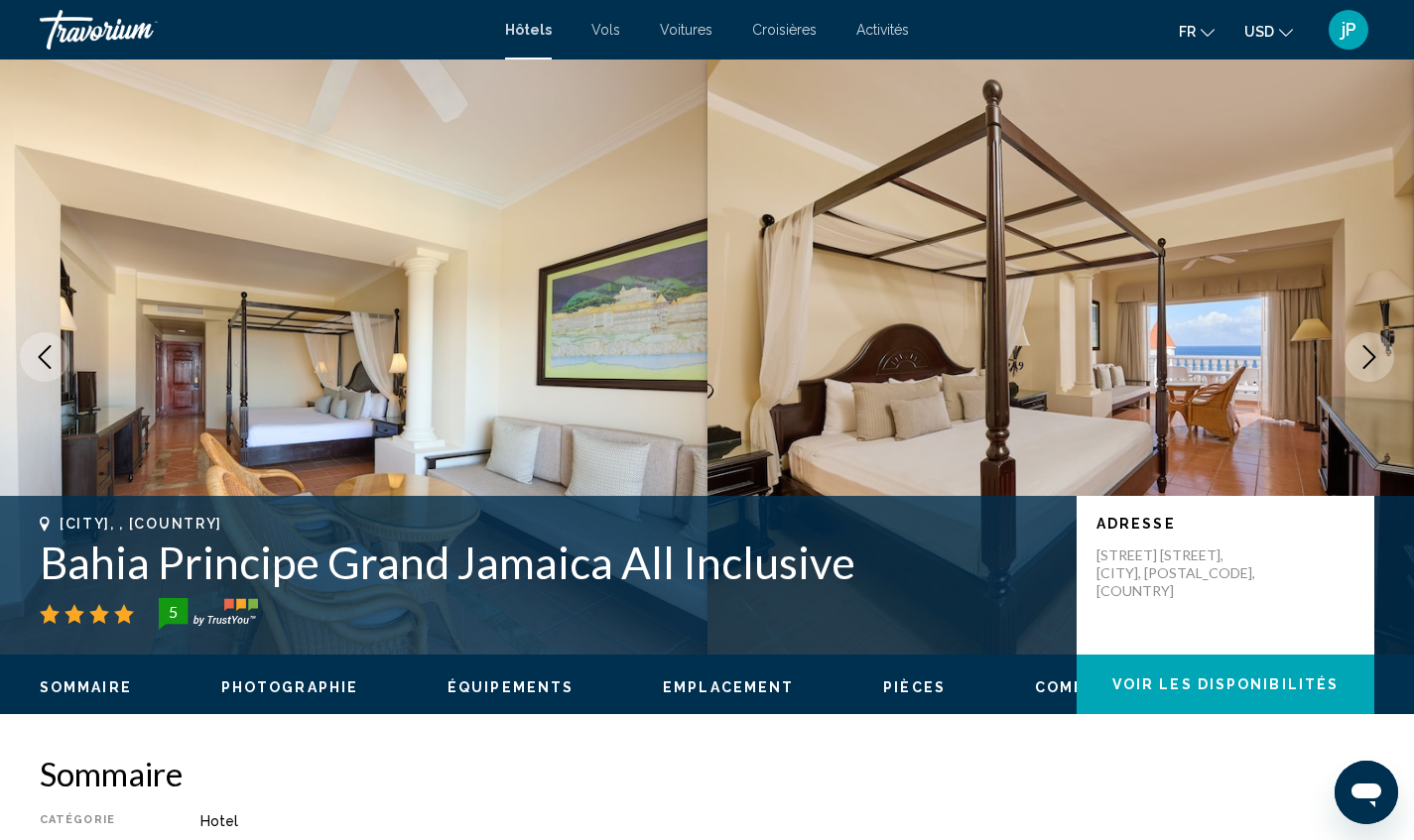 click at bounding box center [1369, 357] 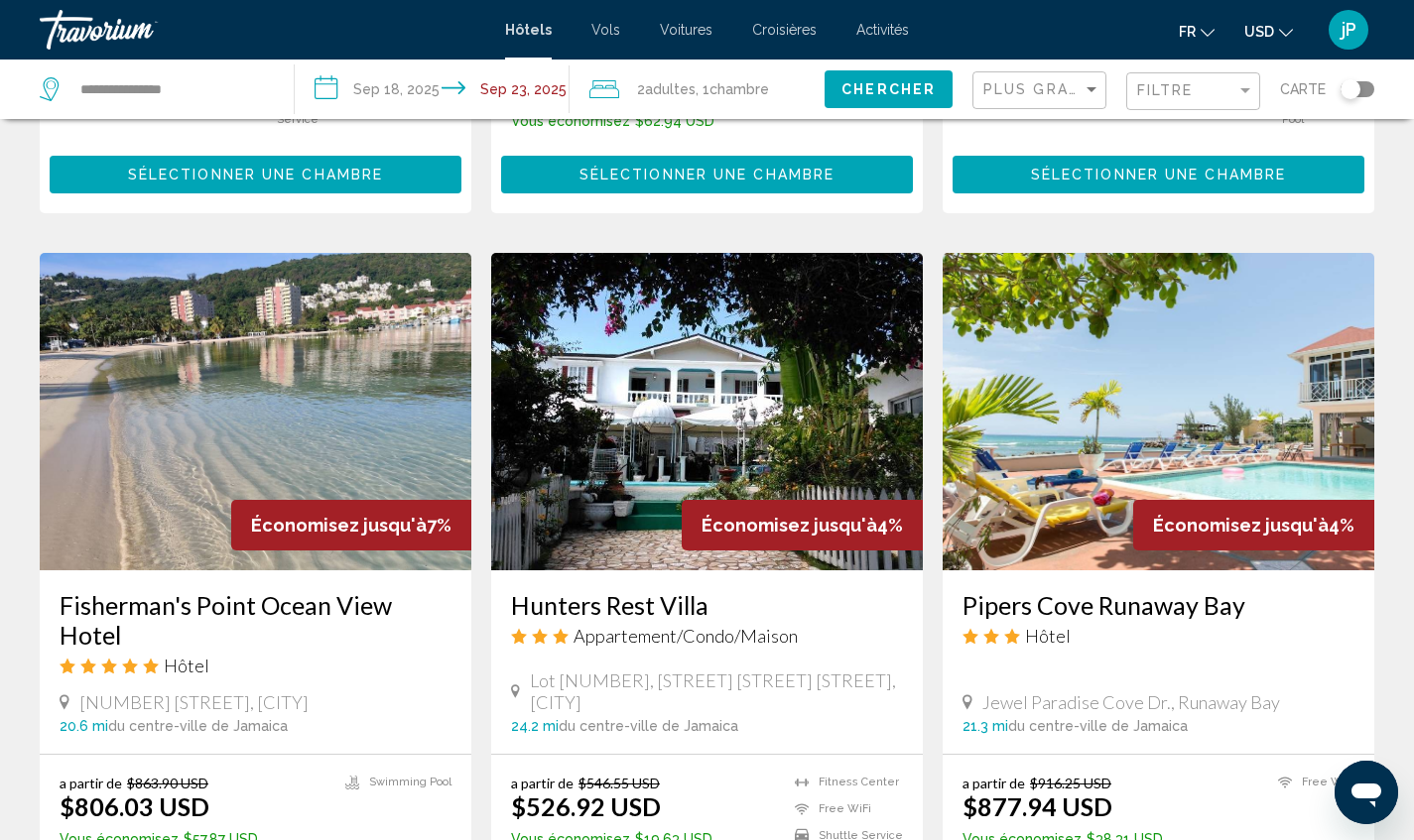 scroll, scrollTop: 1446, scrollLeft: 0, axis: vertical 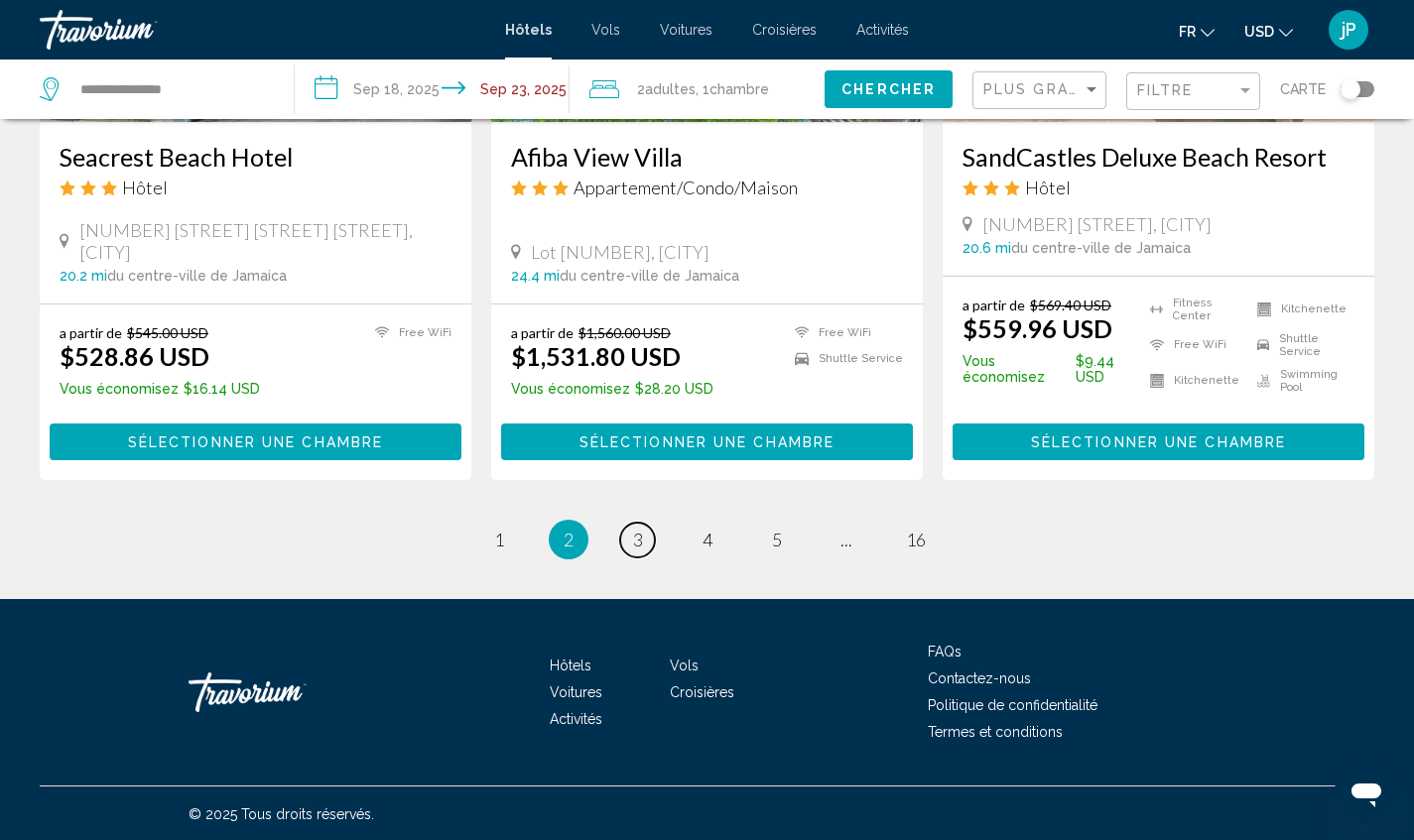click on "3" at bounding box center (638, 540) 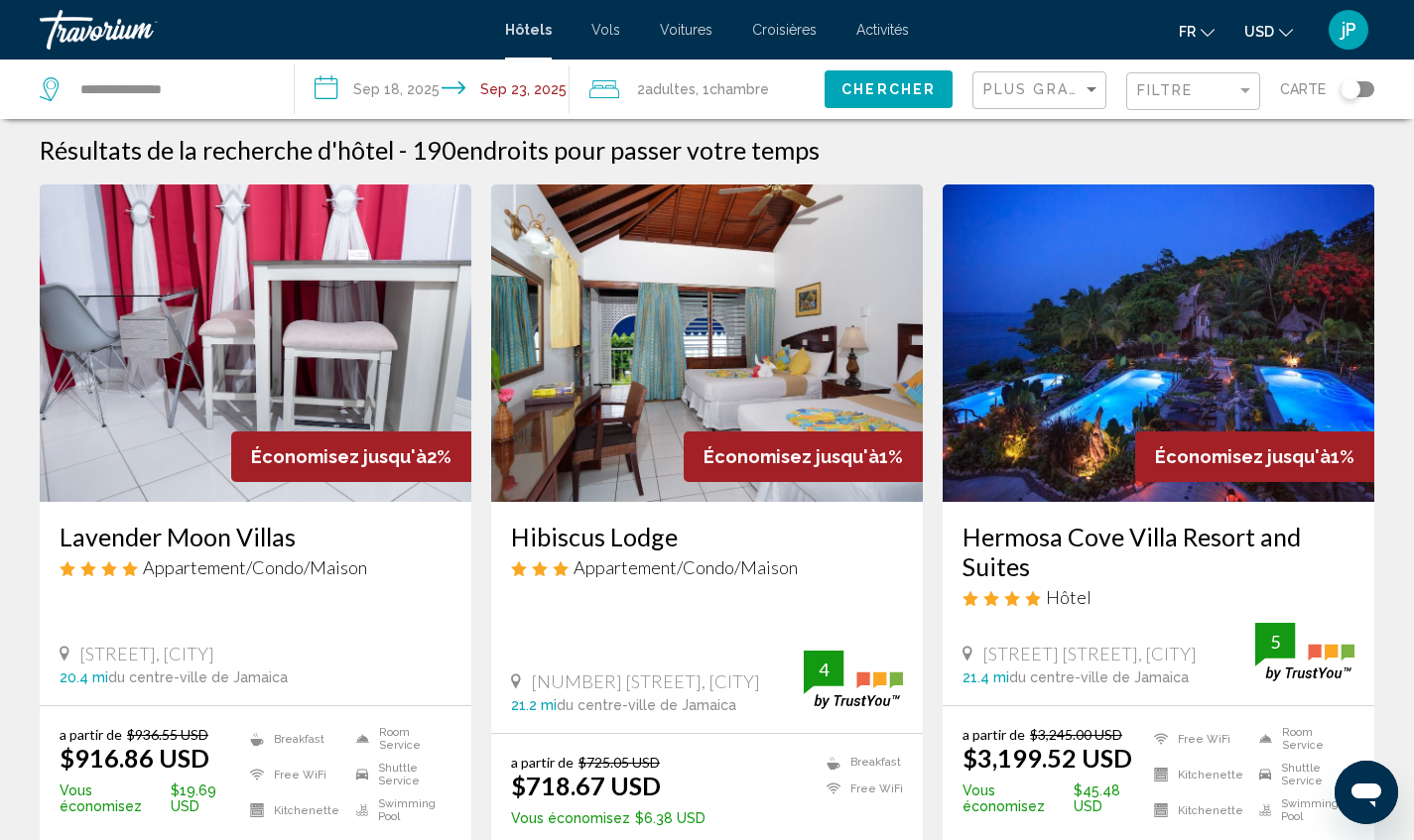 scroll, scrollTop: 0, scrollLeft: 0, axis: both 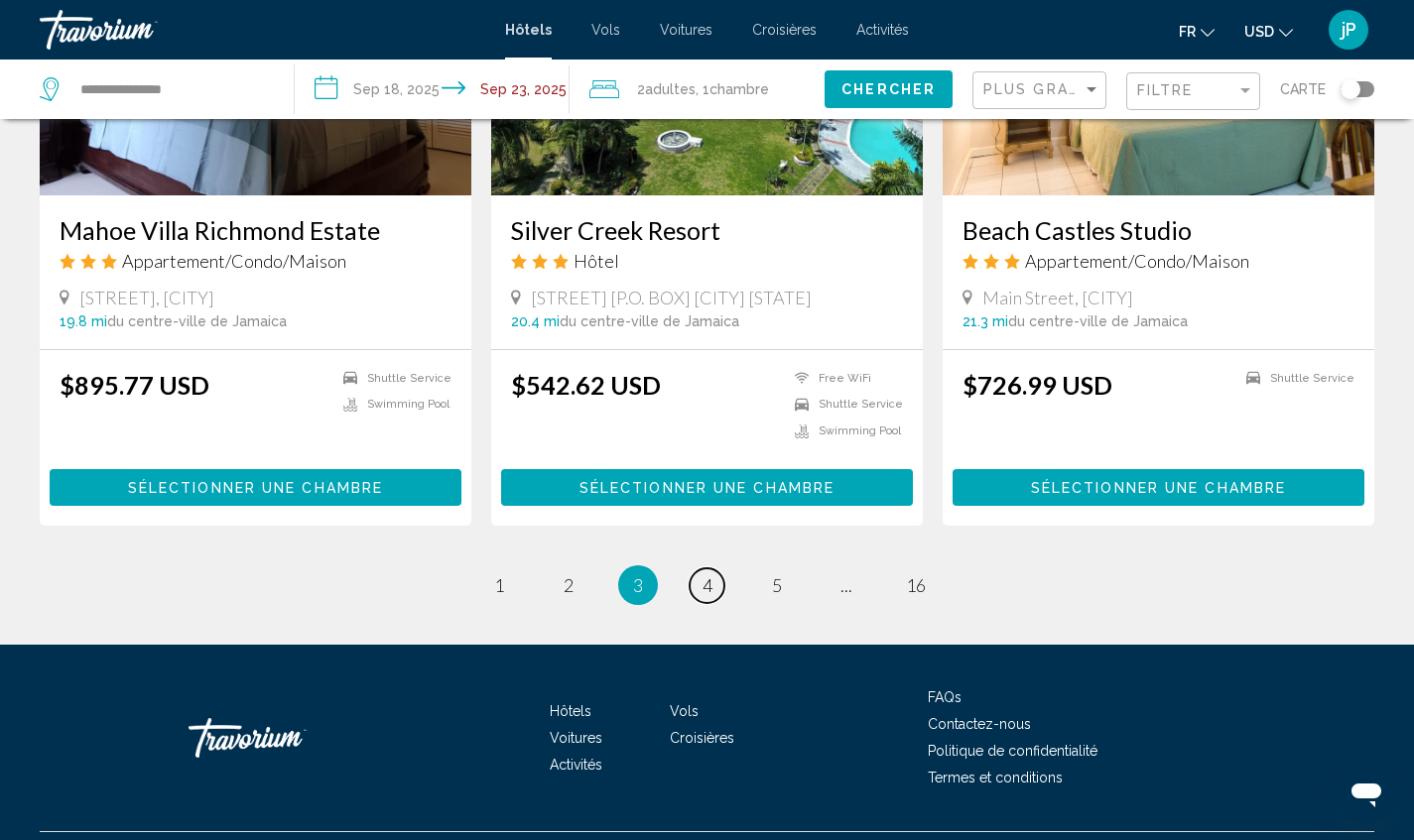click on "4" at bounding box center [707, 585] 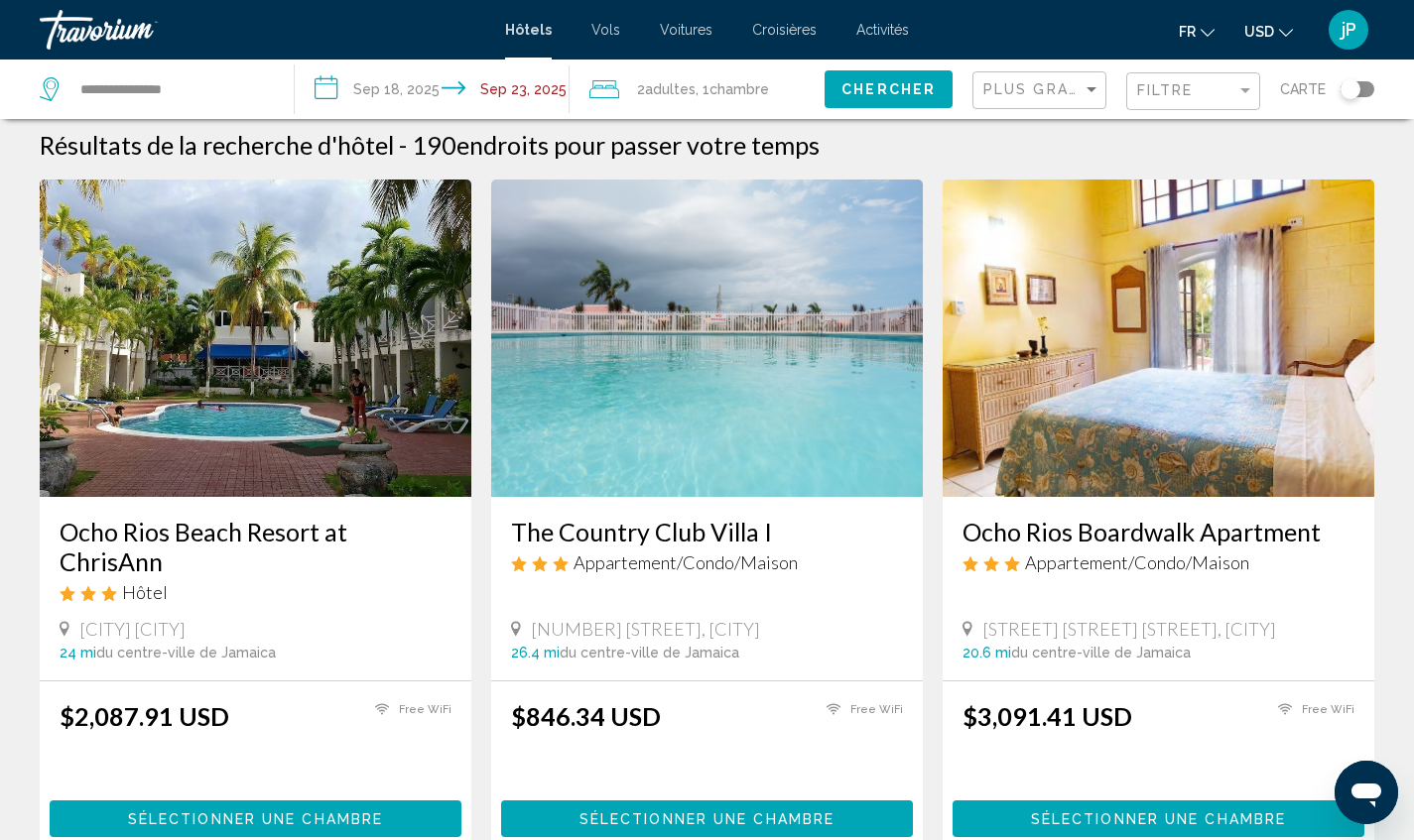 scroll, scrollTop: 0, scrollLeft: 0, axis: both 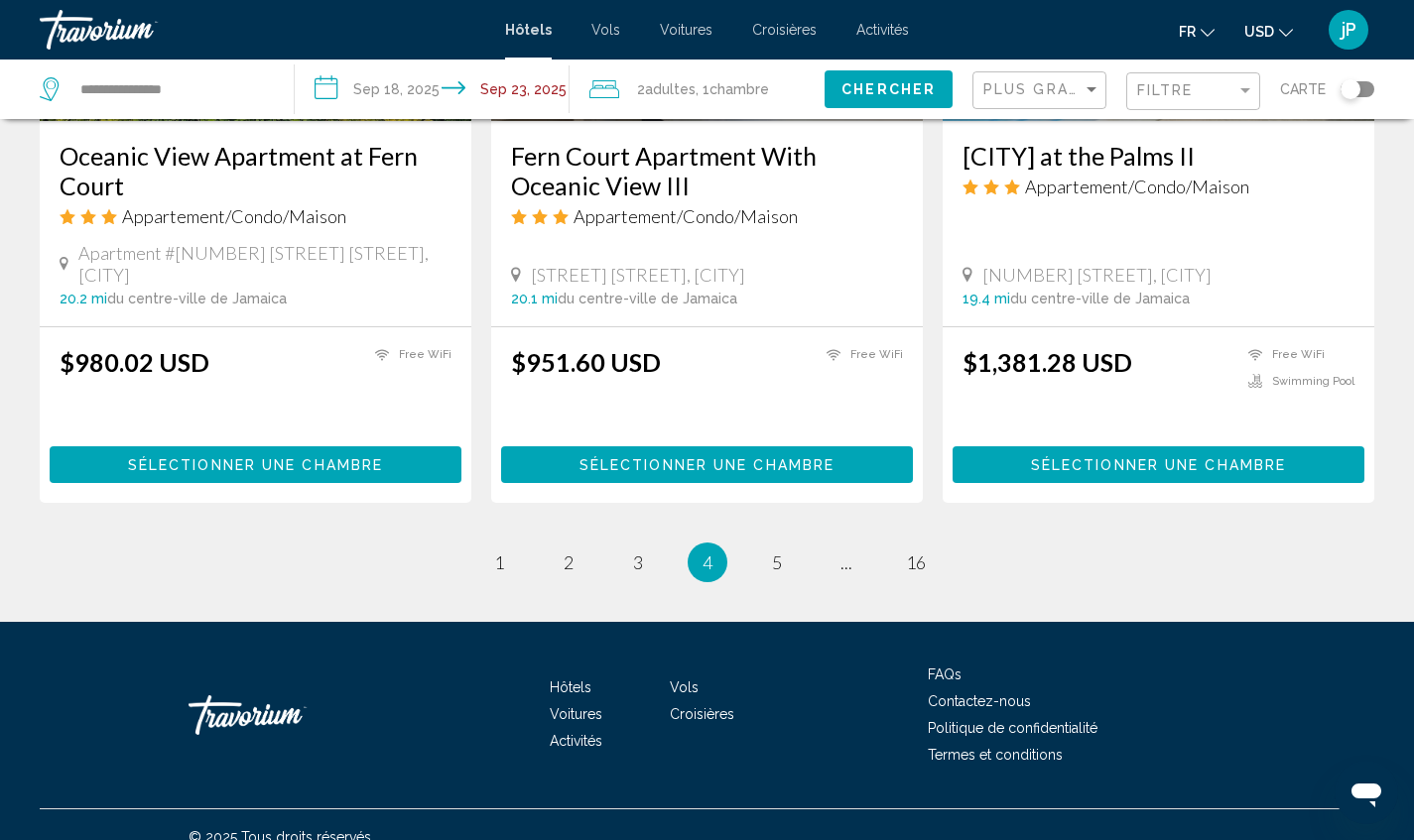 click on "page  5" at bounding box center (776, 561) 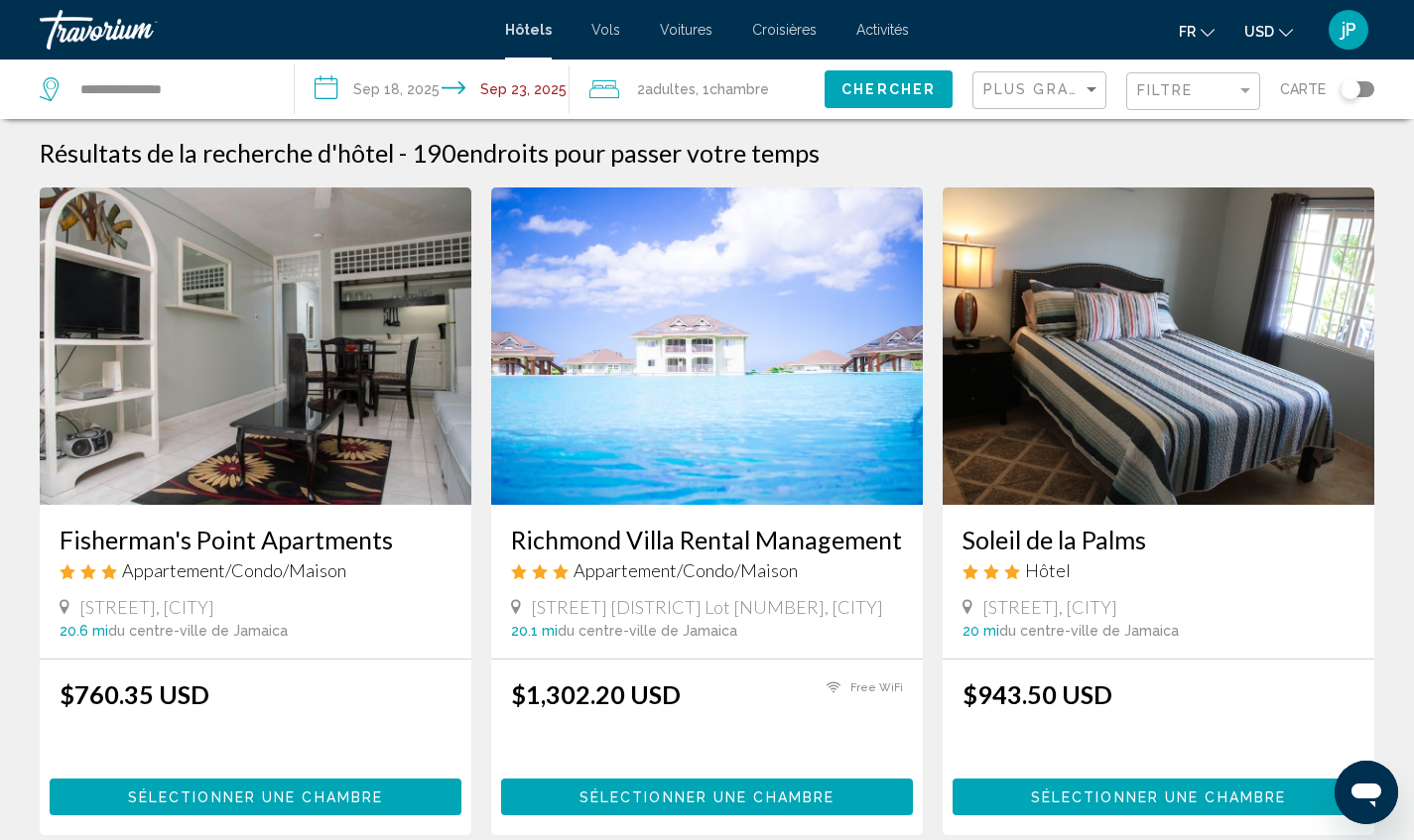 scroll, scrollTop: 0, scrollLeft: 0, axis: both 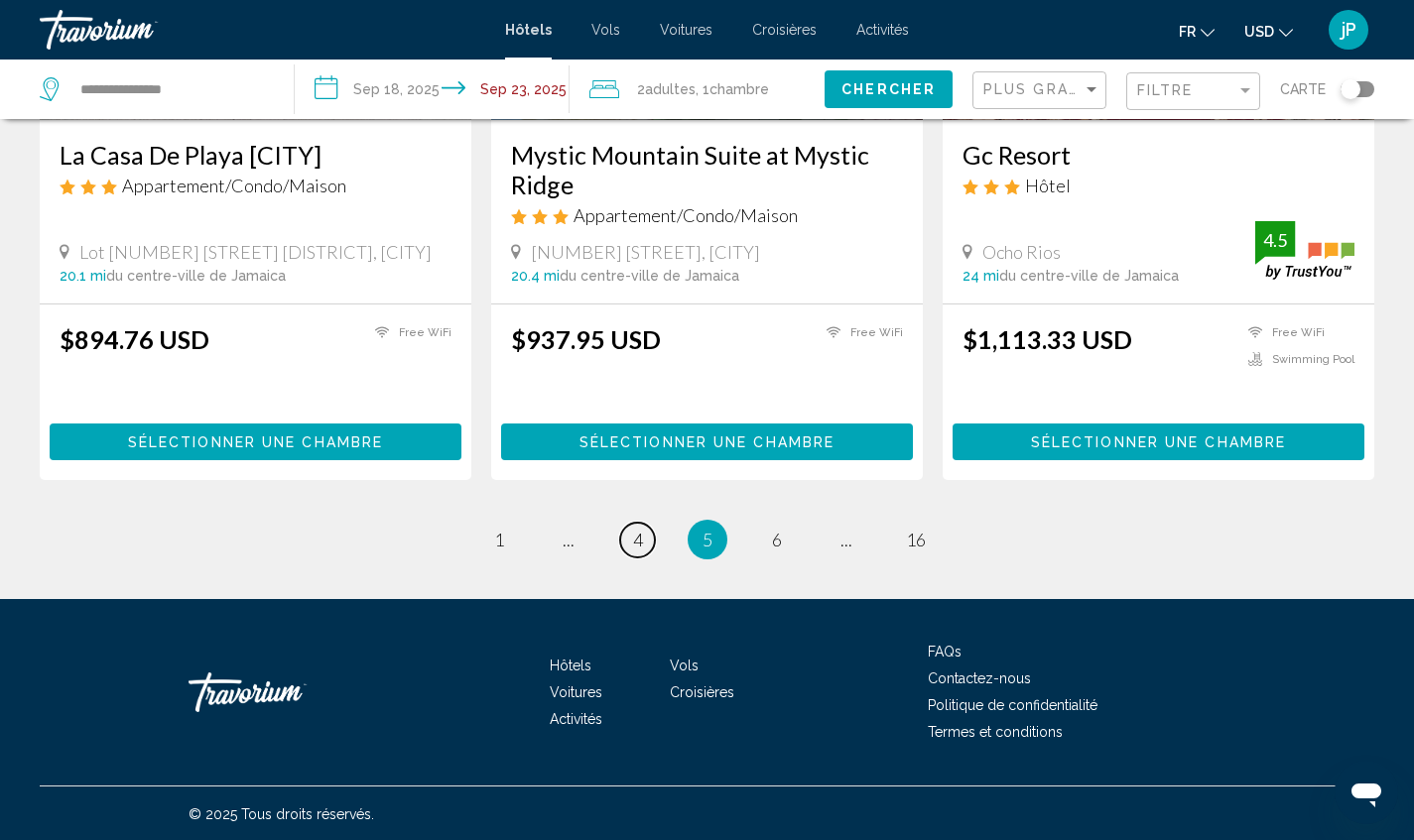 click on "4" at bounding box center (638, 540) 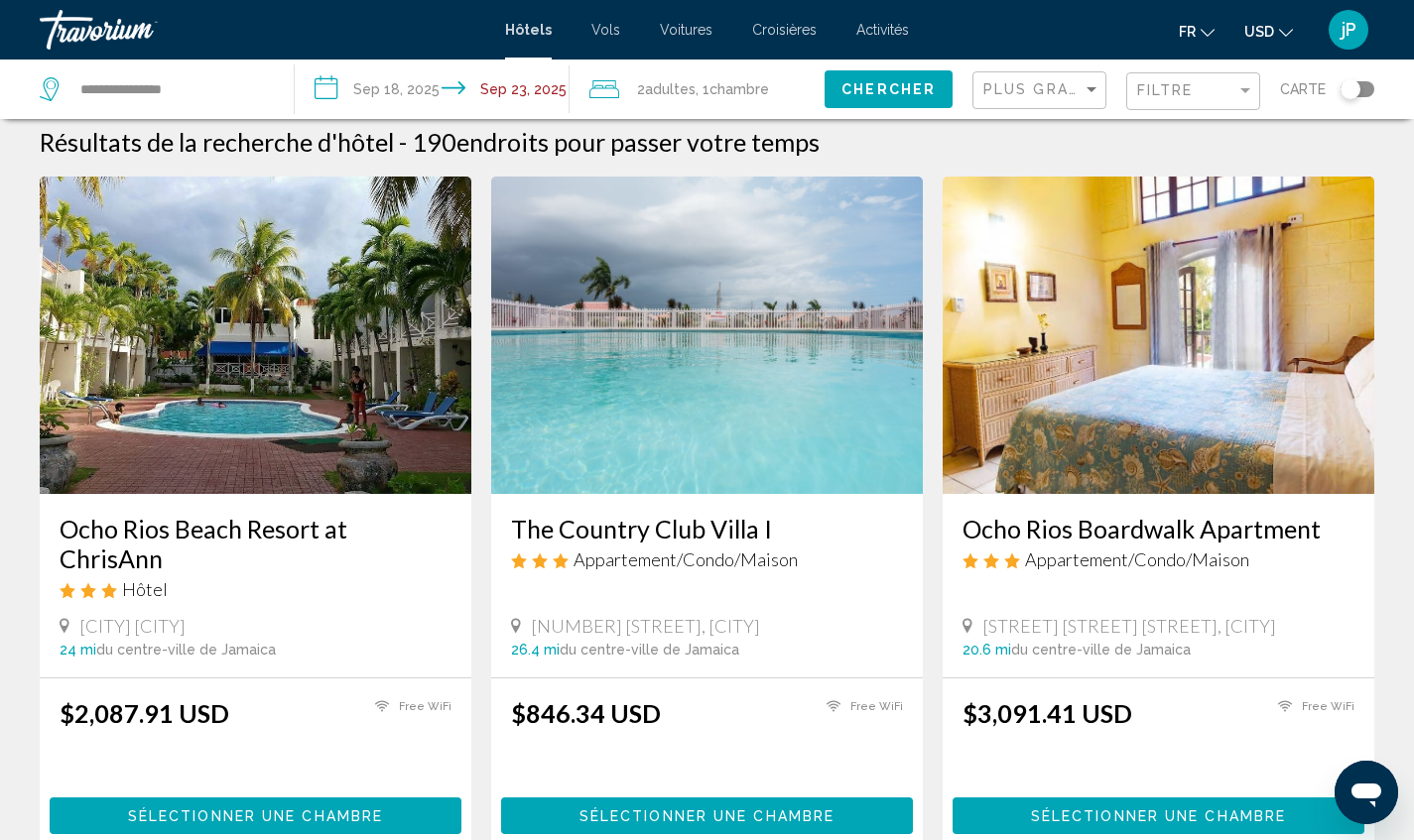 scroll, scrollTop: 0, scrollLeft: 0, axis: both 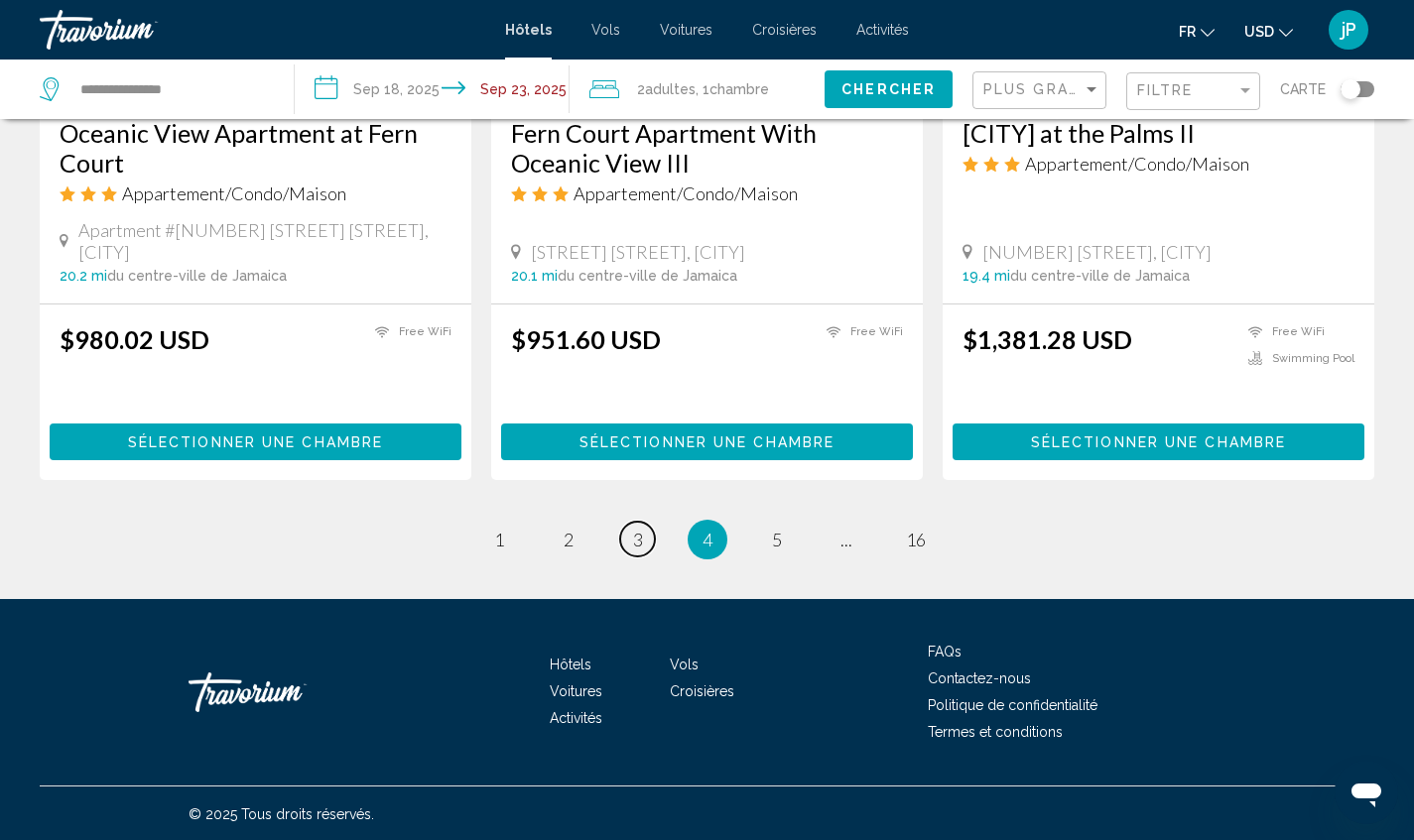 click on "1" at bounding box center (499, 540) 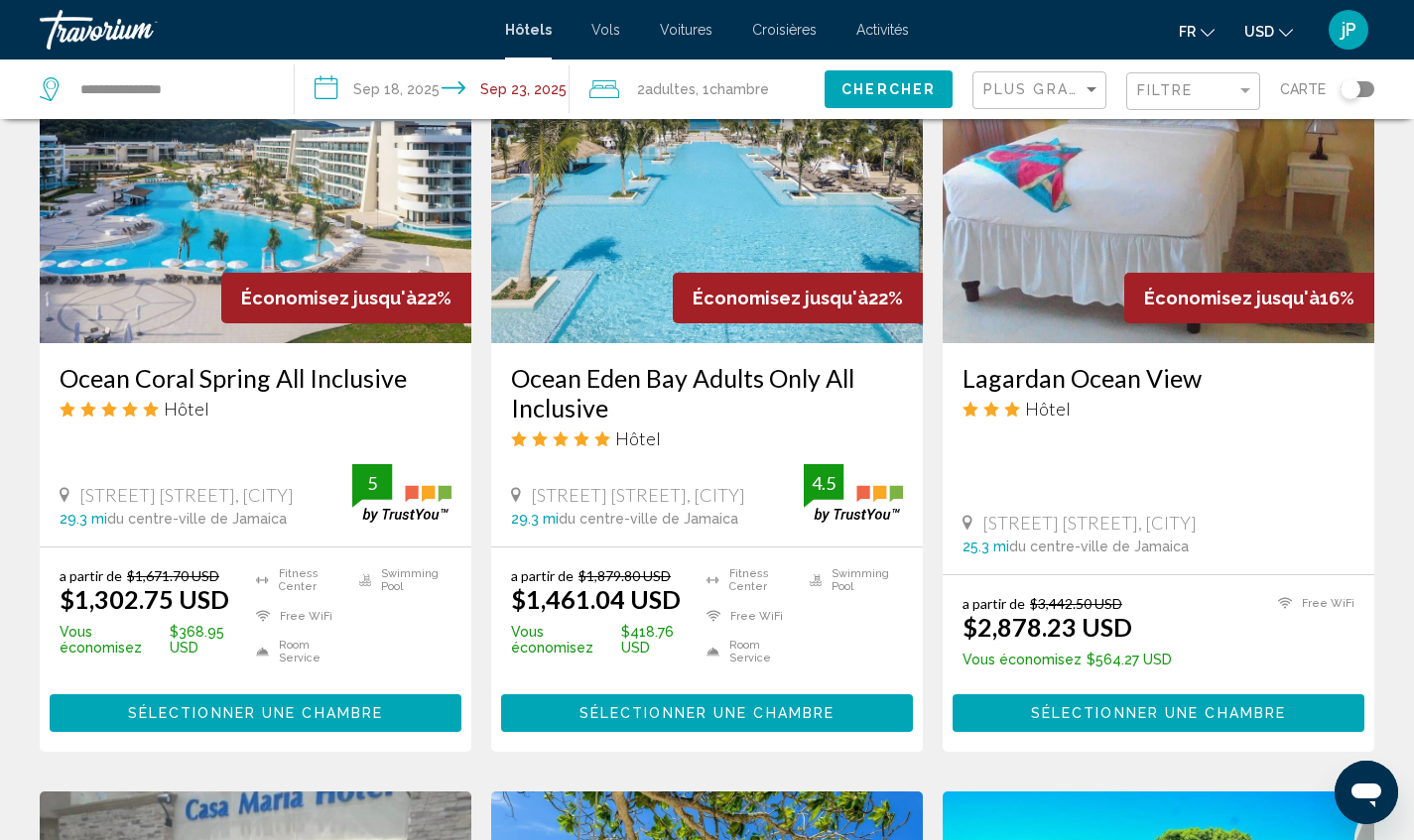 scroll, scrollTop: 1586, scrollLeft: 0, axis: vertical 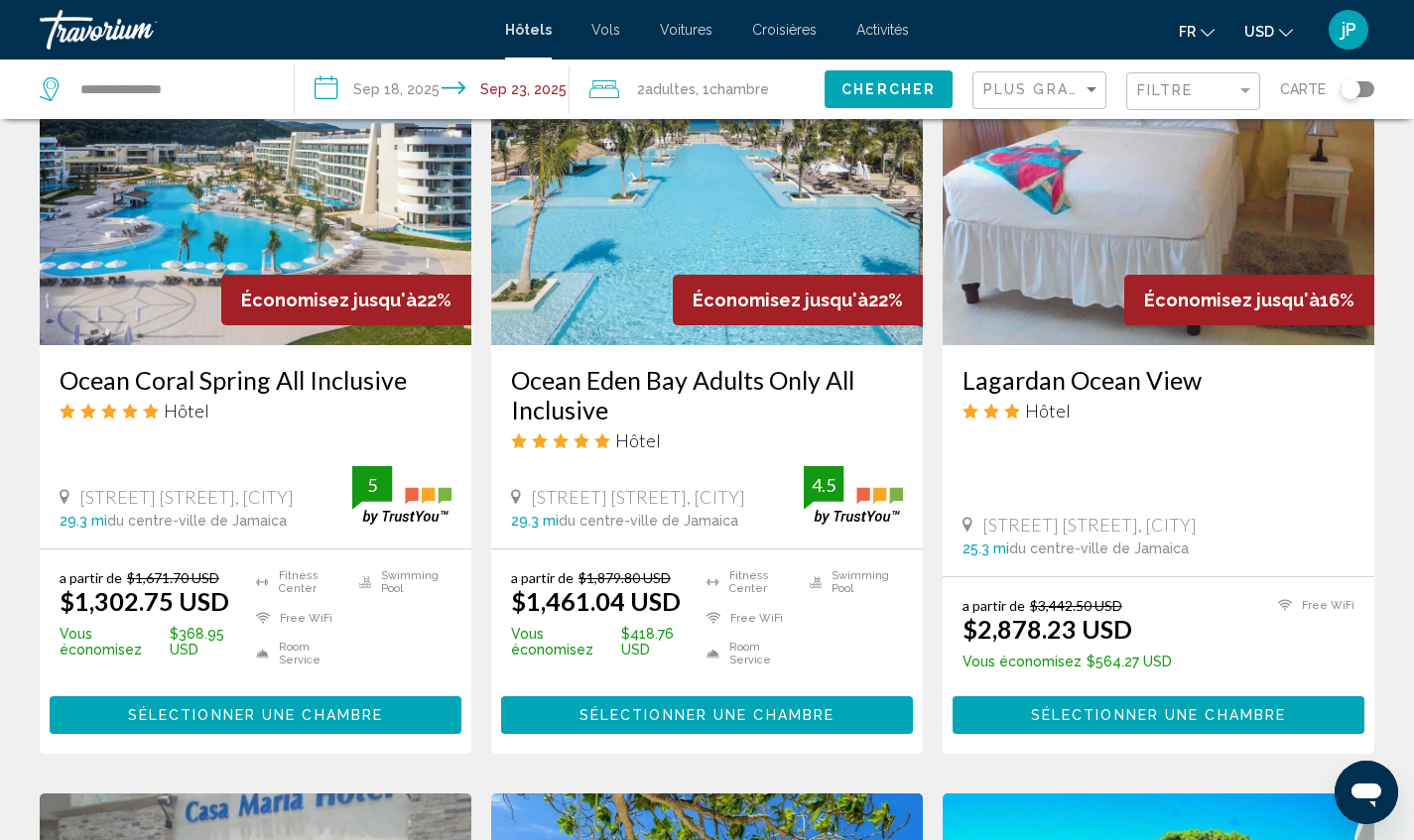 click on "Sélectionner une chambre" at bounding box center (707, 714) 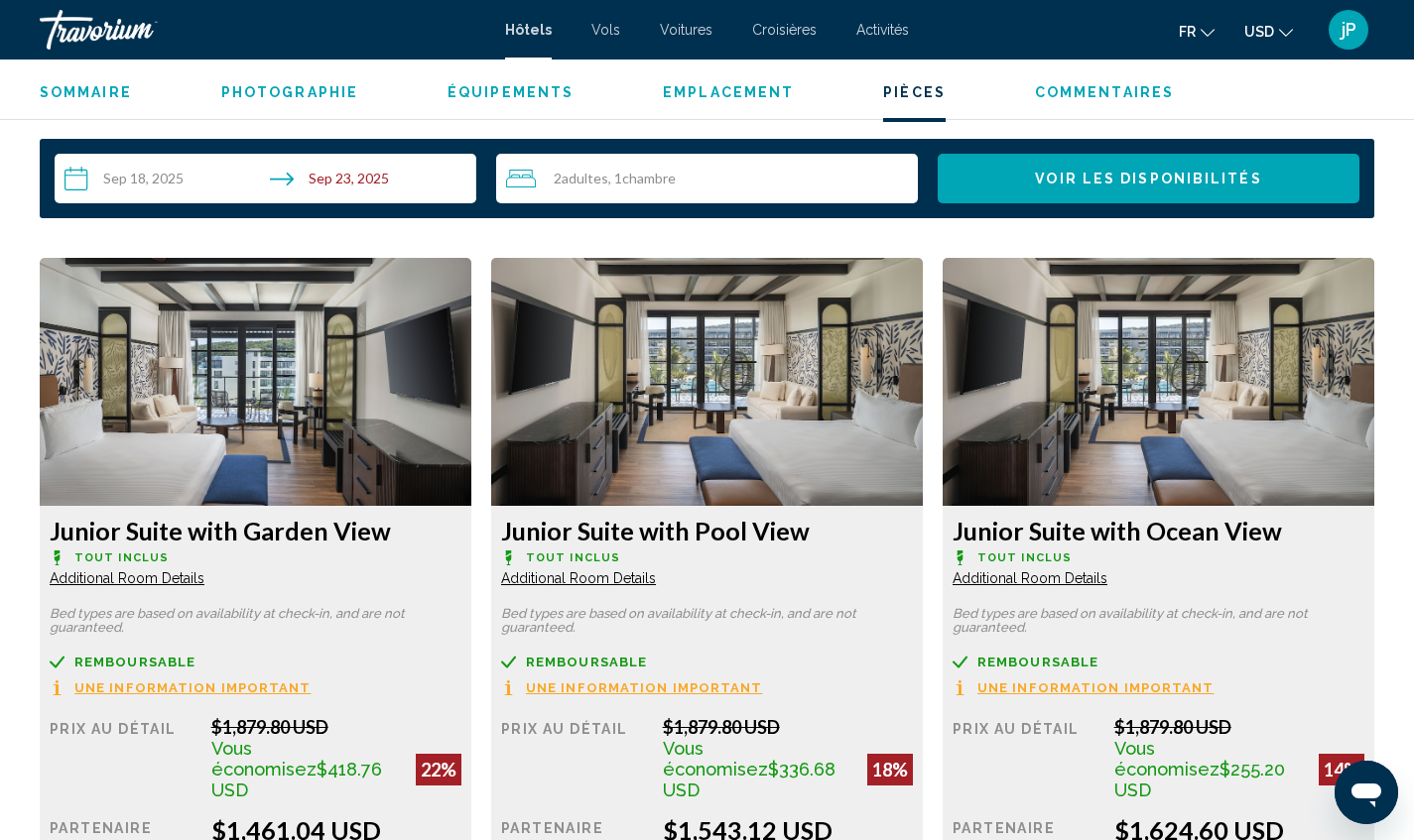 scroll, scrollTop: 2551, scrollLeft: 0, axis: vertical 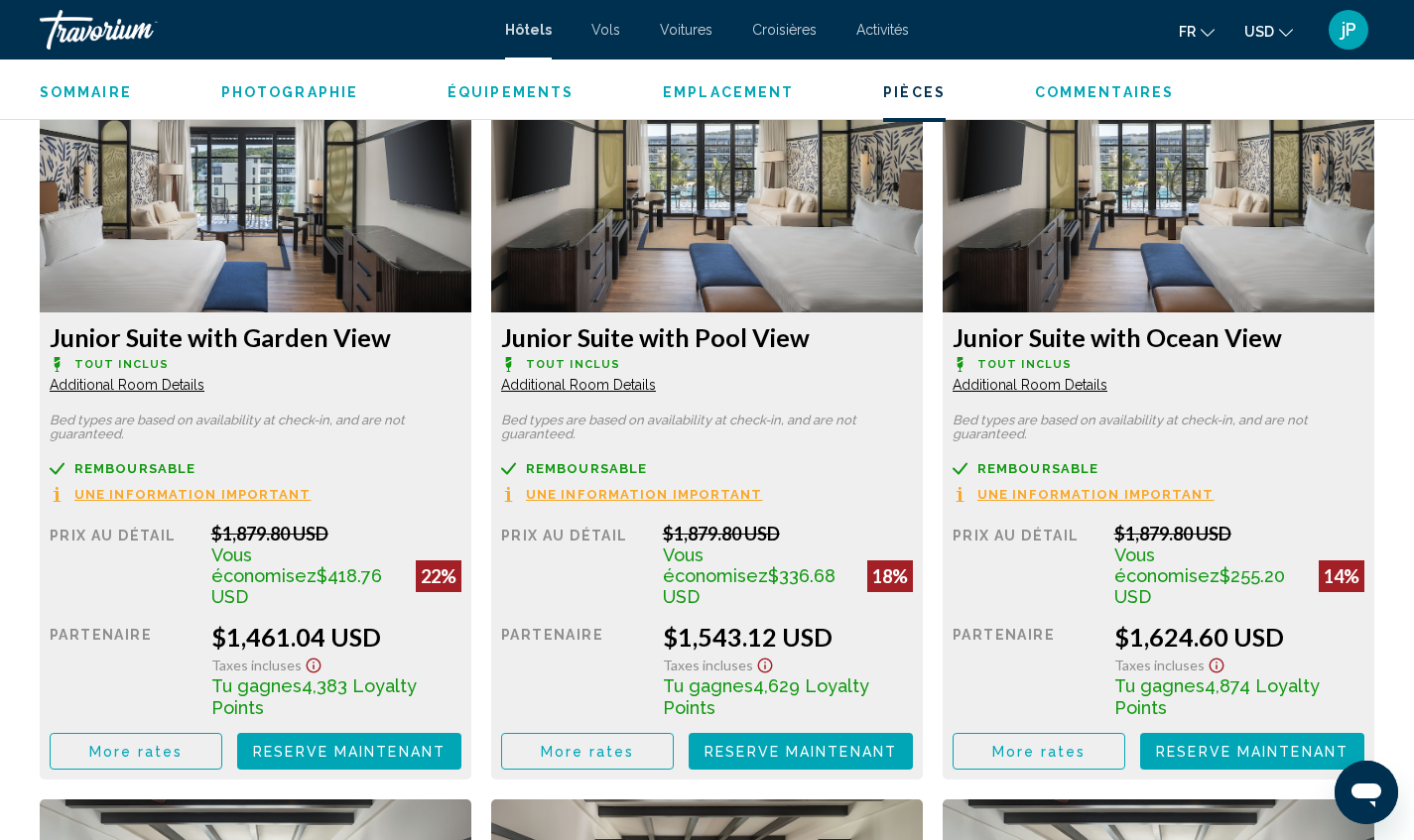 click on "Reserve maintenant Plus disponible" at bounding box center (349, 751) 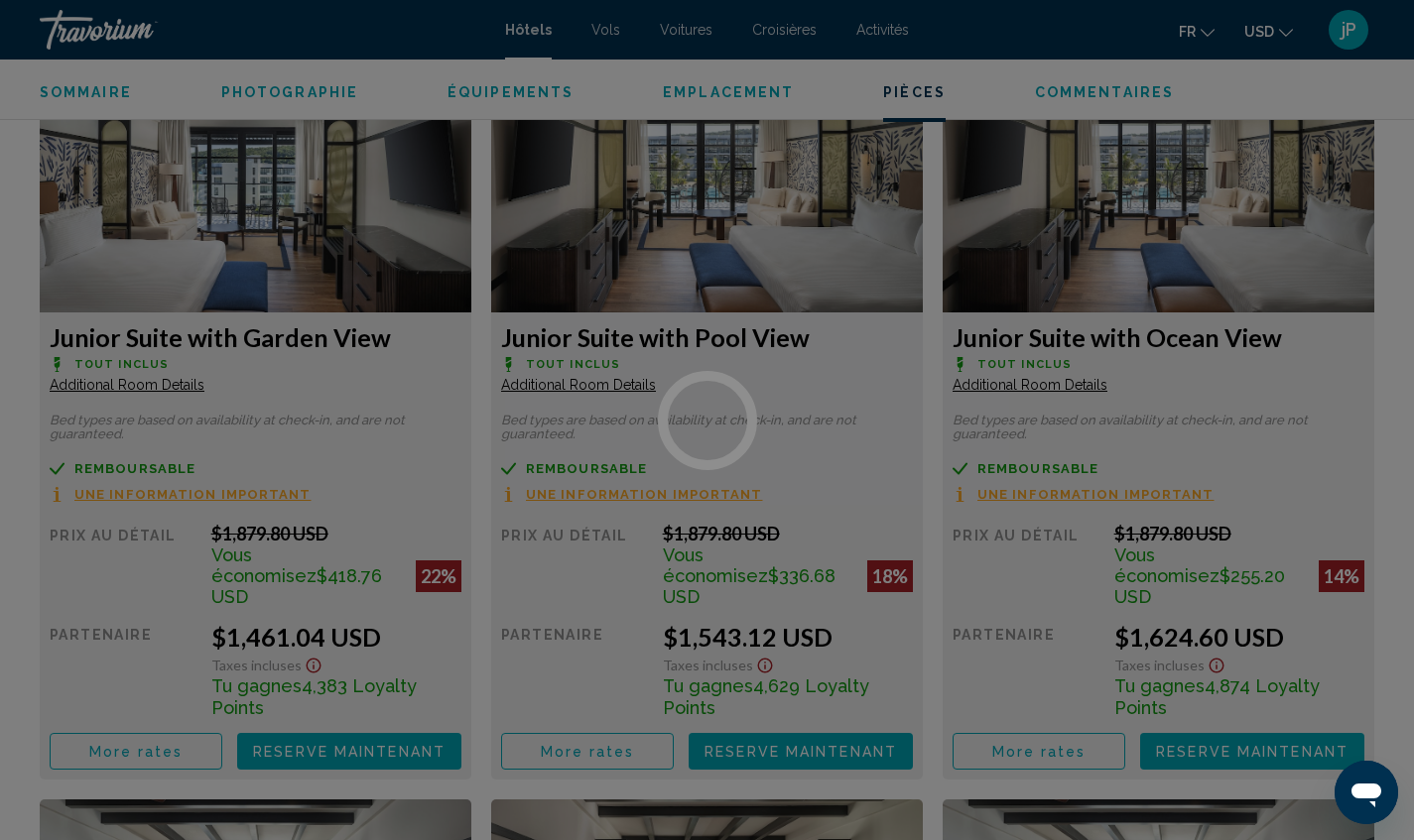scroll, scrollTop: 0, scrollLeft: 0, axis: both 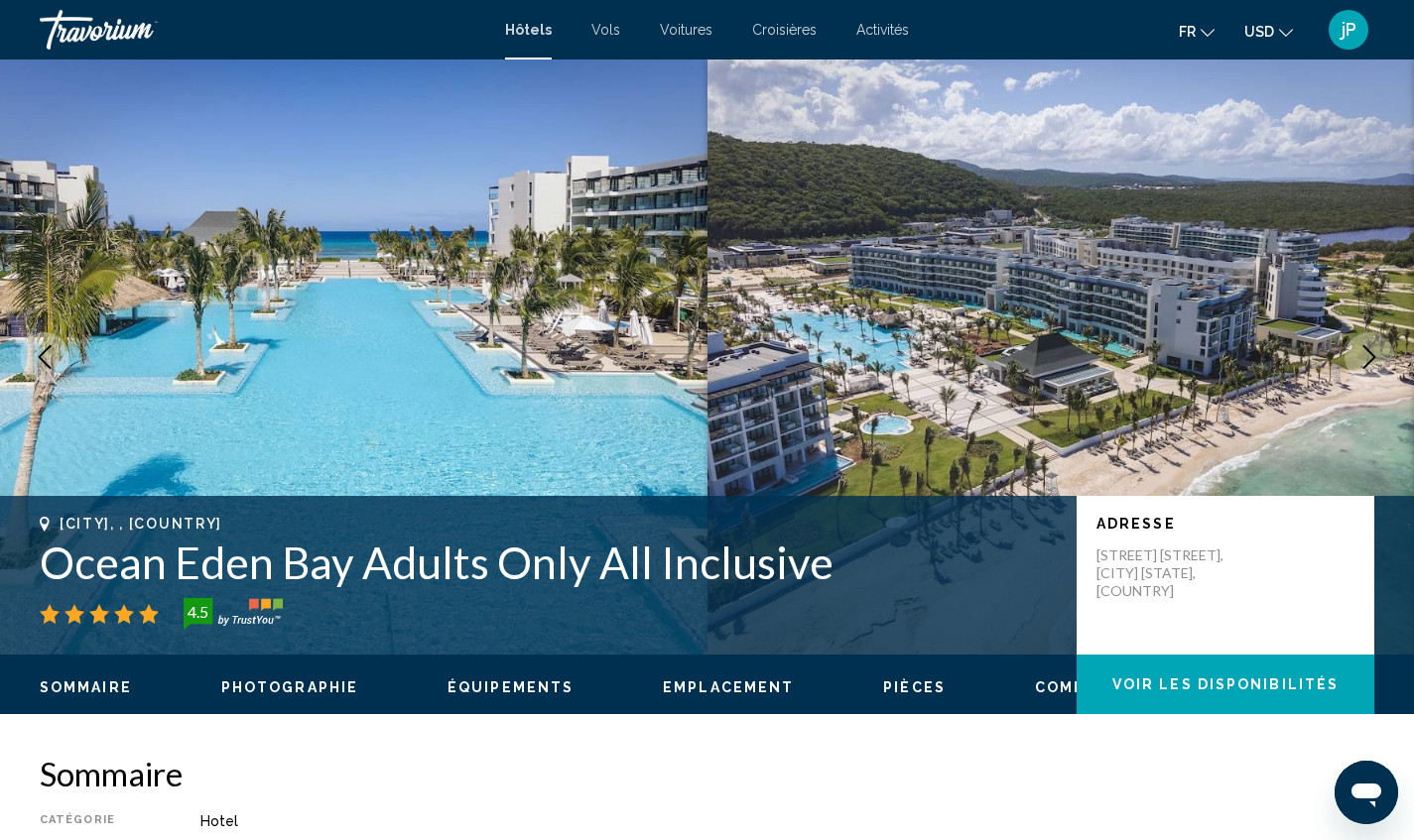 click 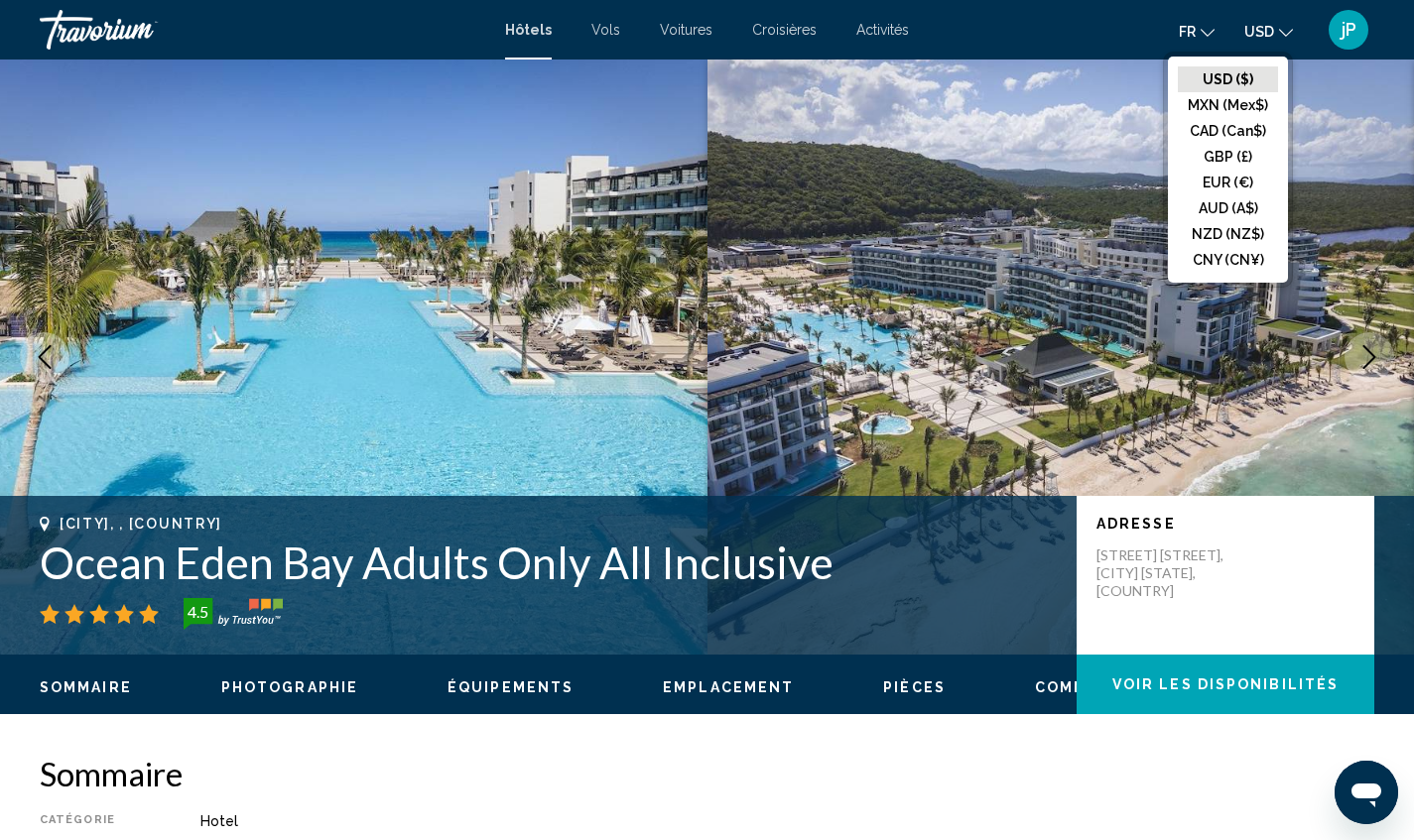 click on "CAD (Can$)" 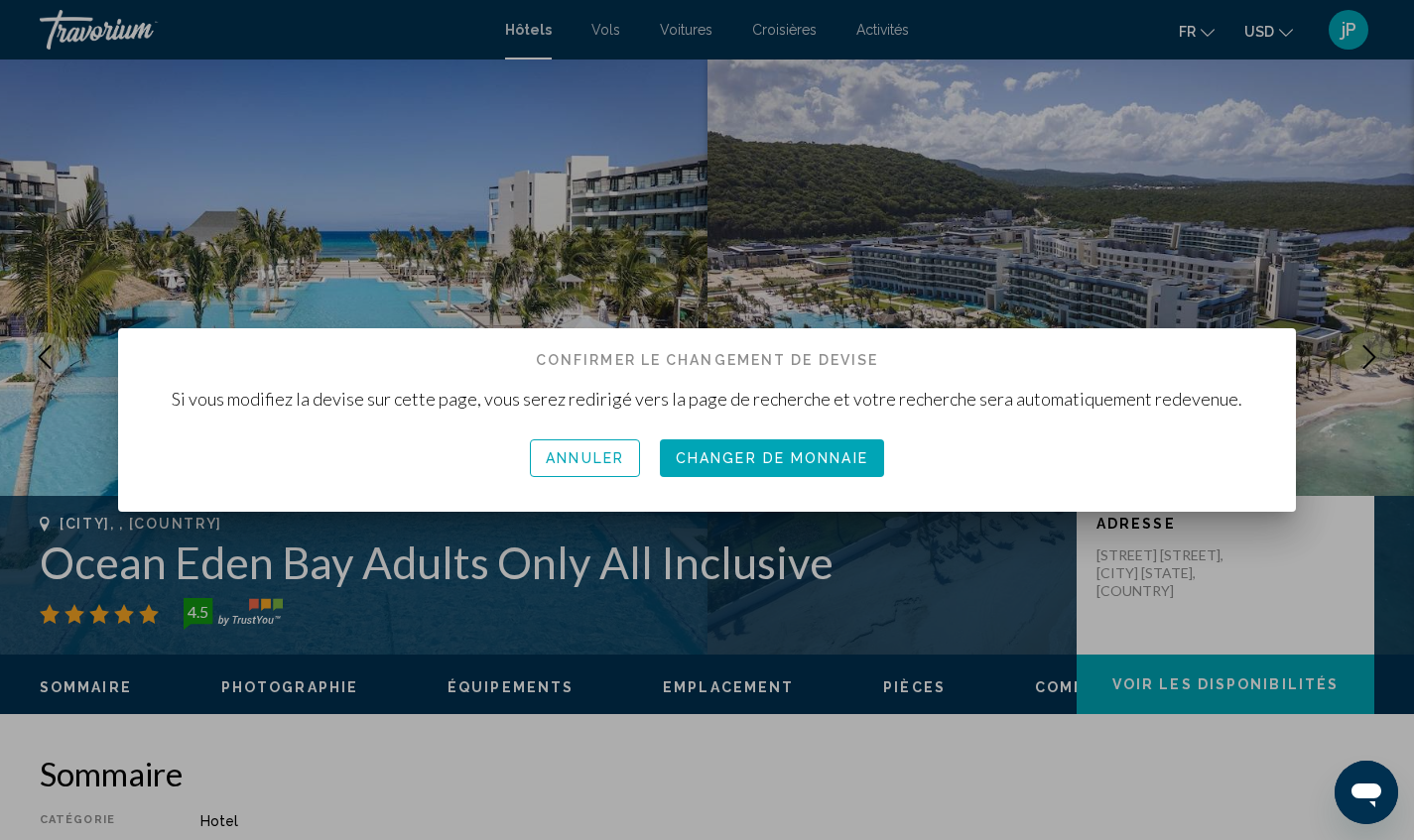 click on "Changer de monnaie" at bounding box center (772, 459) 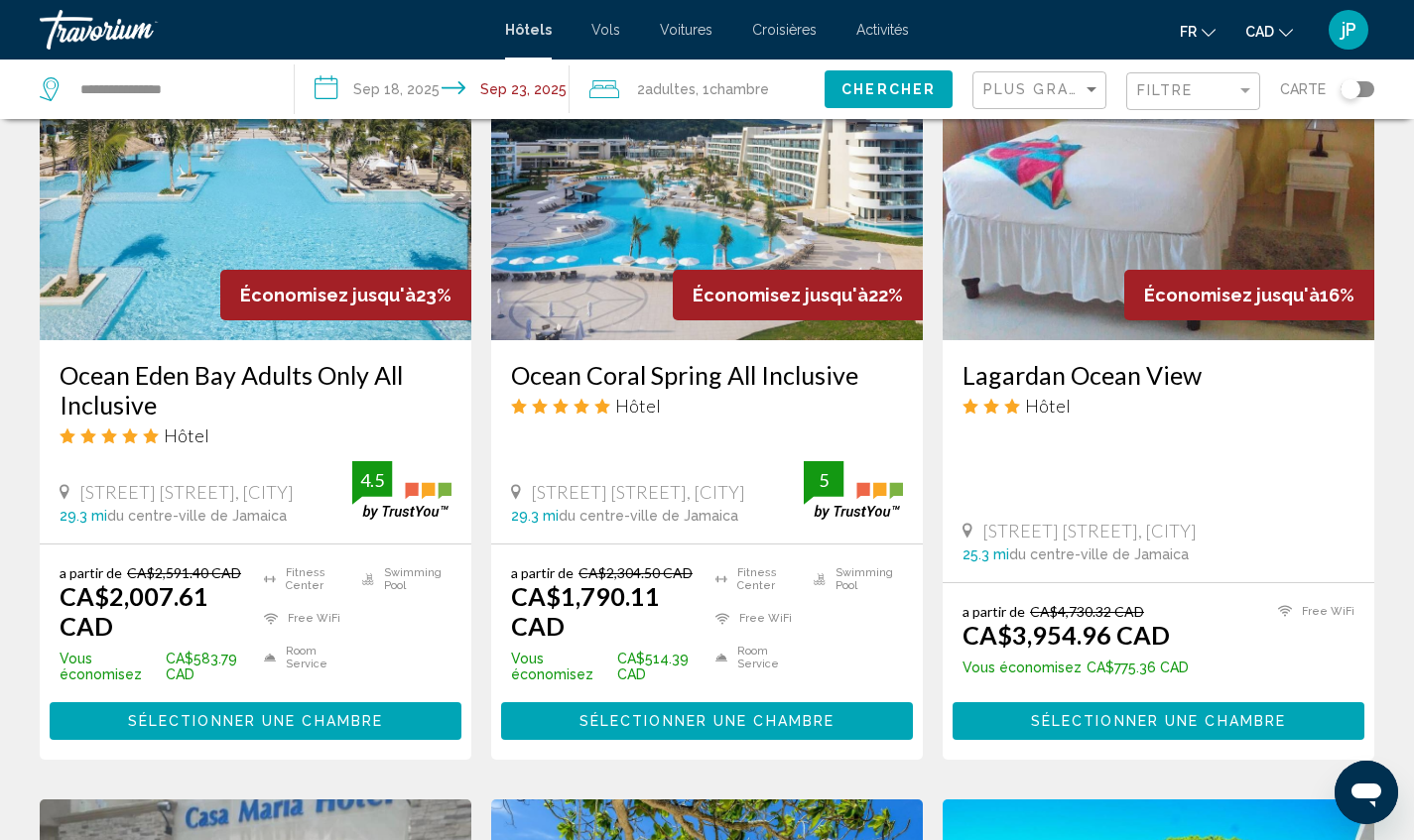 scroll, scrollTop: 1592, scrollLeft: 0, axis: vertical 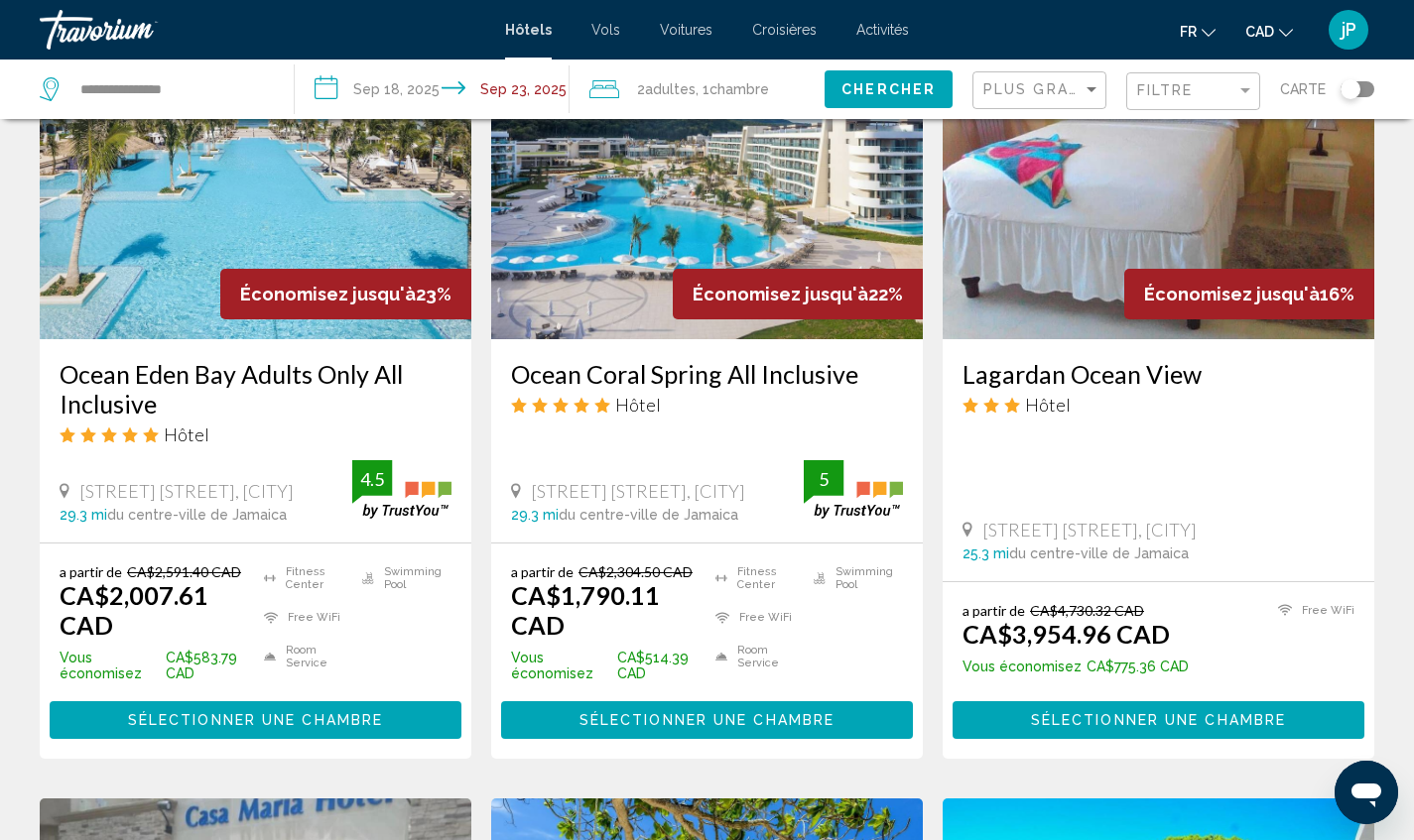 click at bounding box center (255, 180) 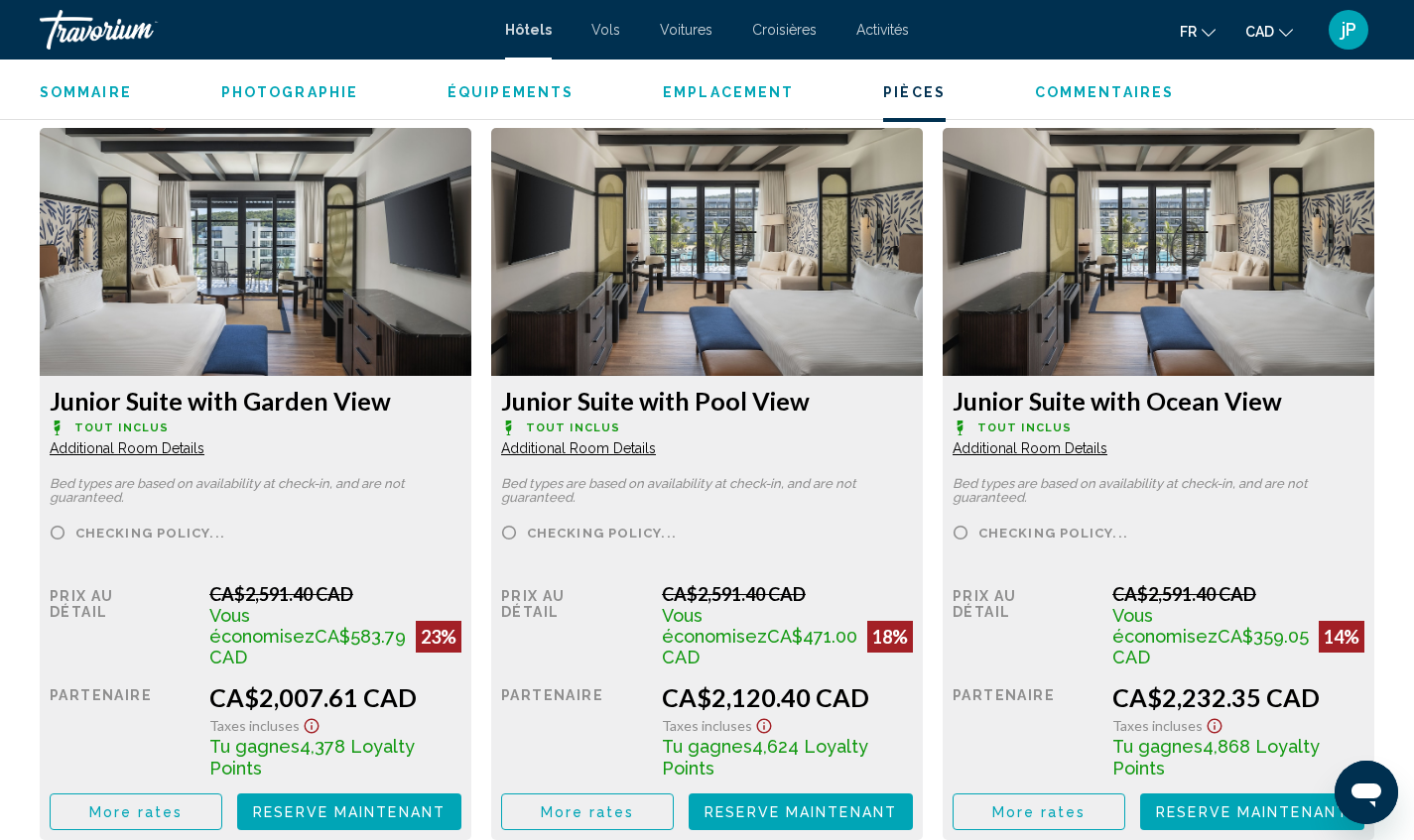 scroll, scrollTop: 2661, scrollLeft: 0, axis: vertical 